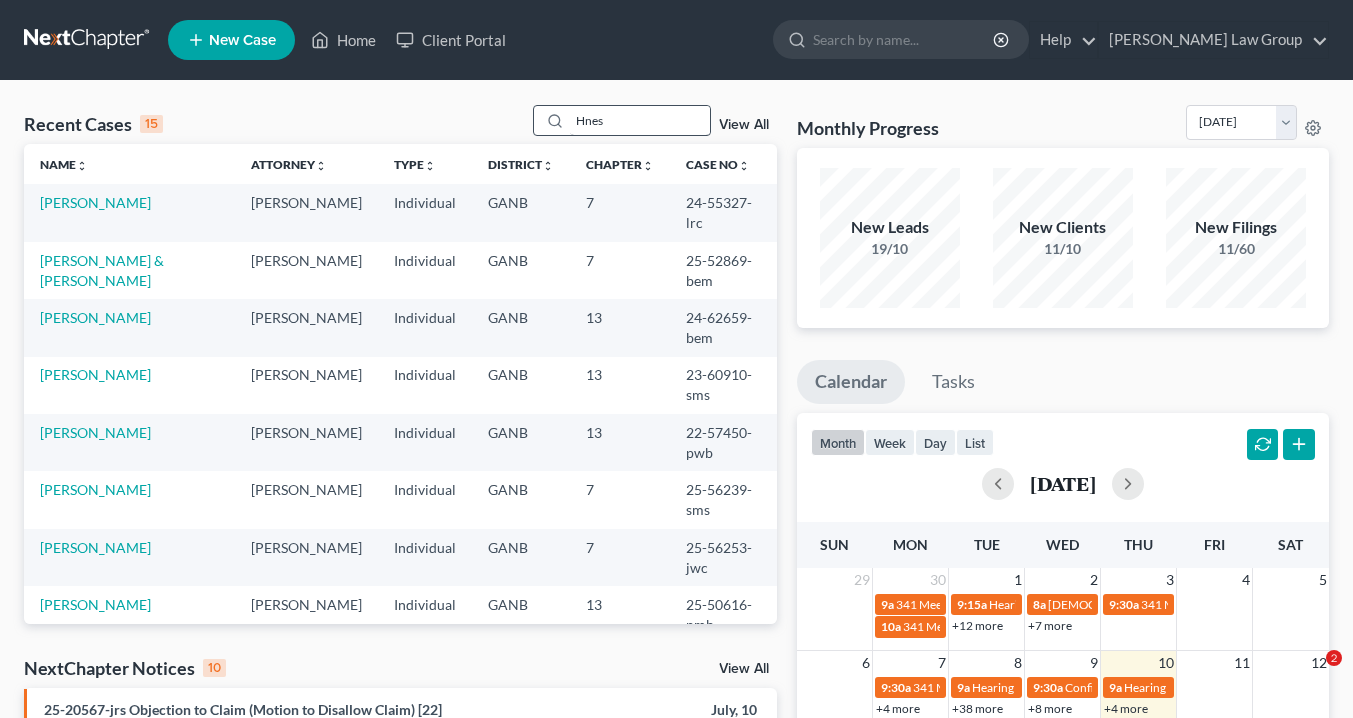 scroll, scrollTop: 0, scrollLeft: 0, axis: both 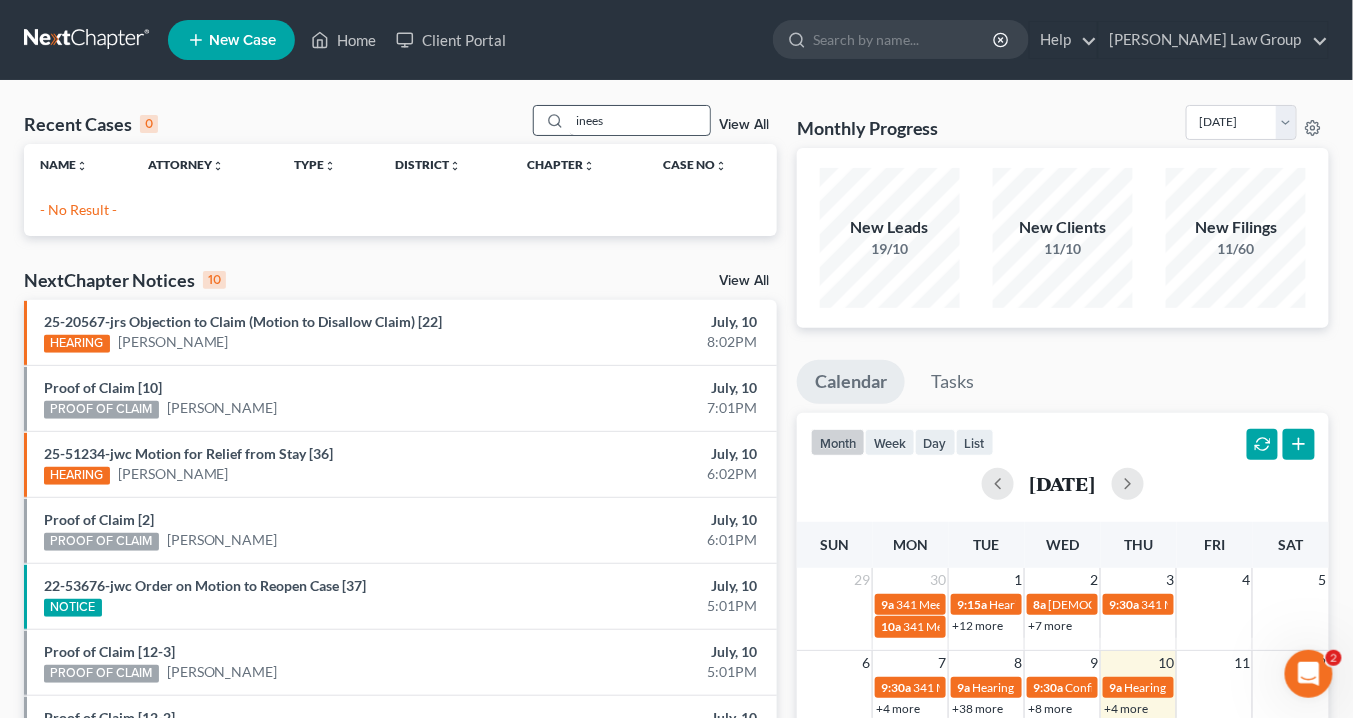 type on "ineses" 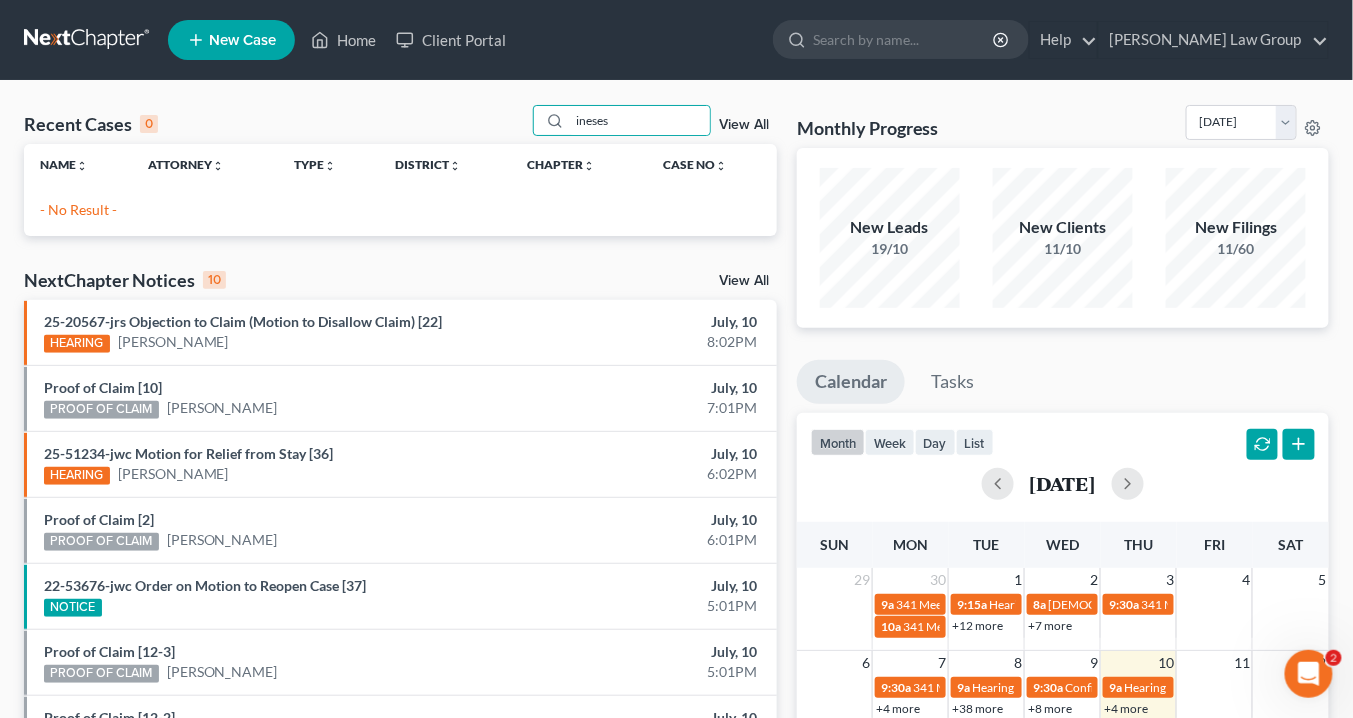 drag, startPoint x: 640, startPoint y: 119, endPoint x: 520, endPoint y: 119, distance: 120 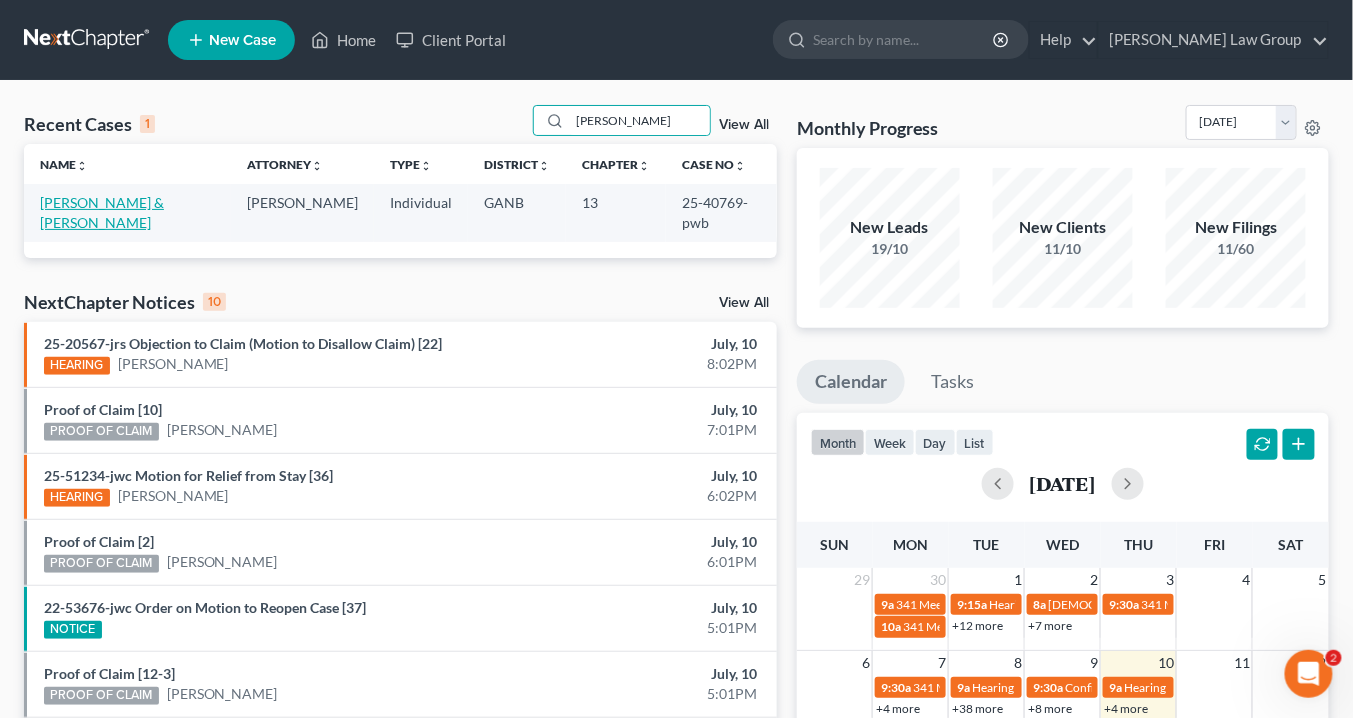 type on "[PERSON_NAME]" 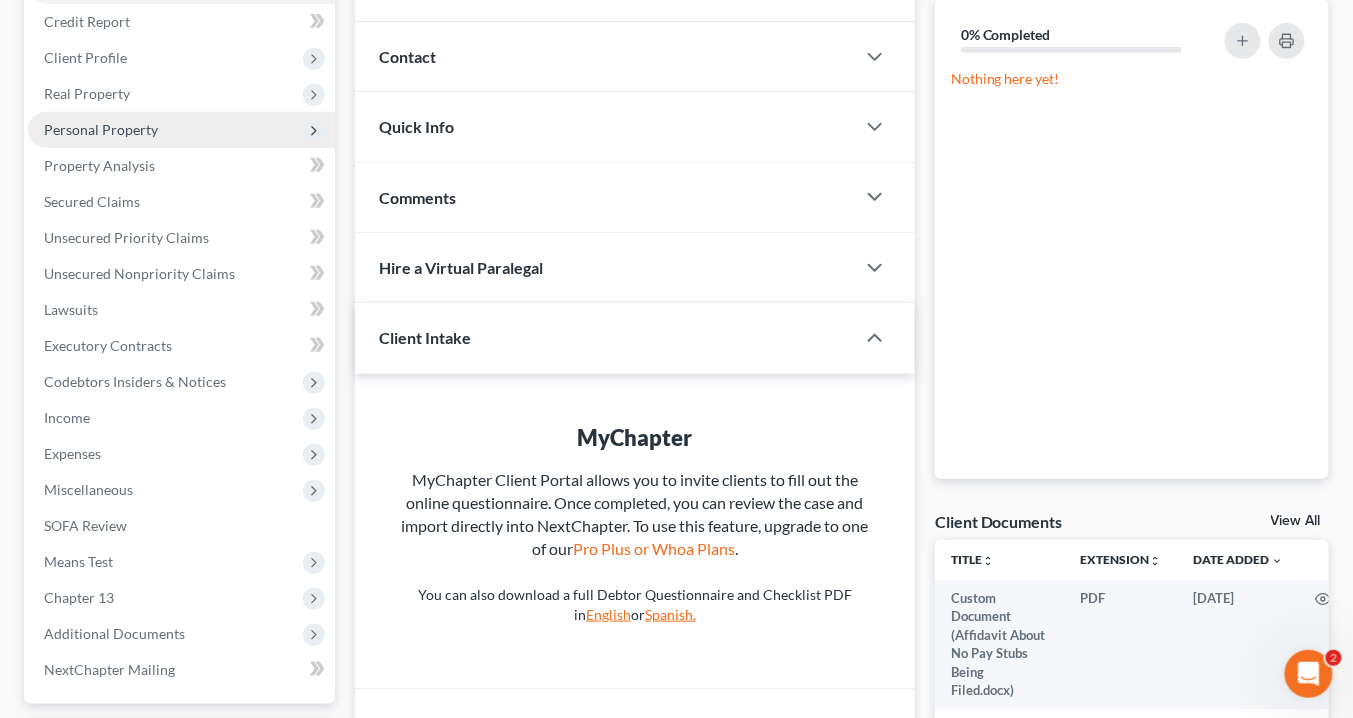 scroll, scrollTop: 560, scrollLeft: 0, axis: vertical 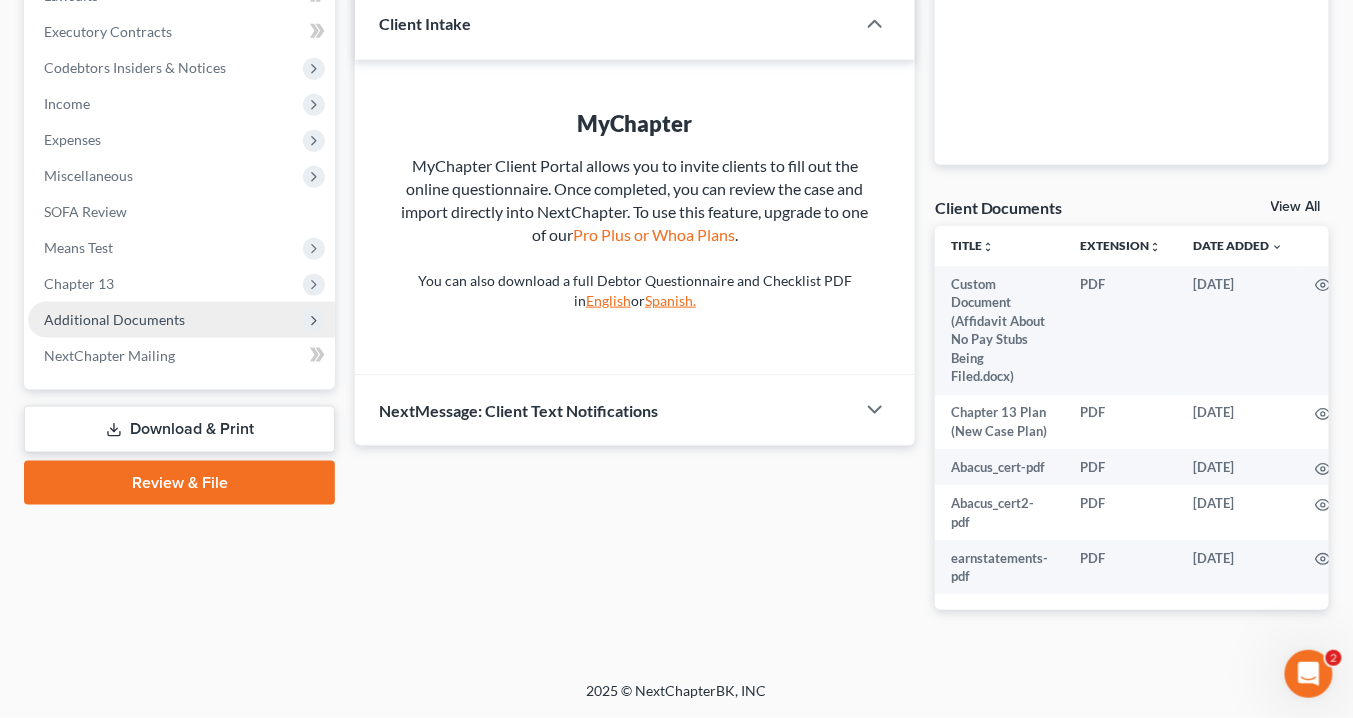 click on "Additional Documents" at bounding box center [114, 319] 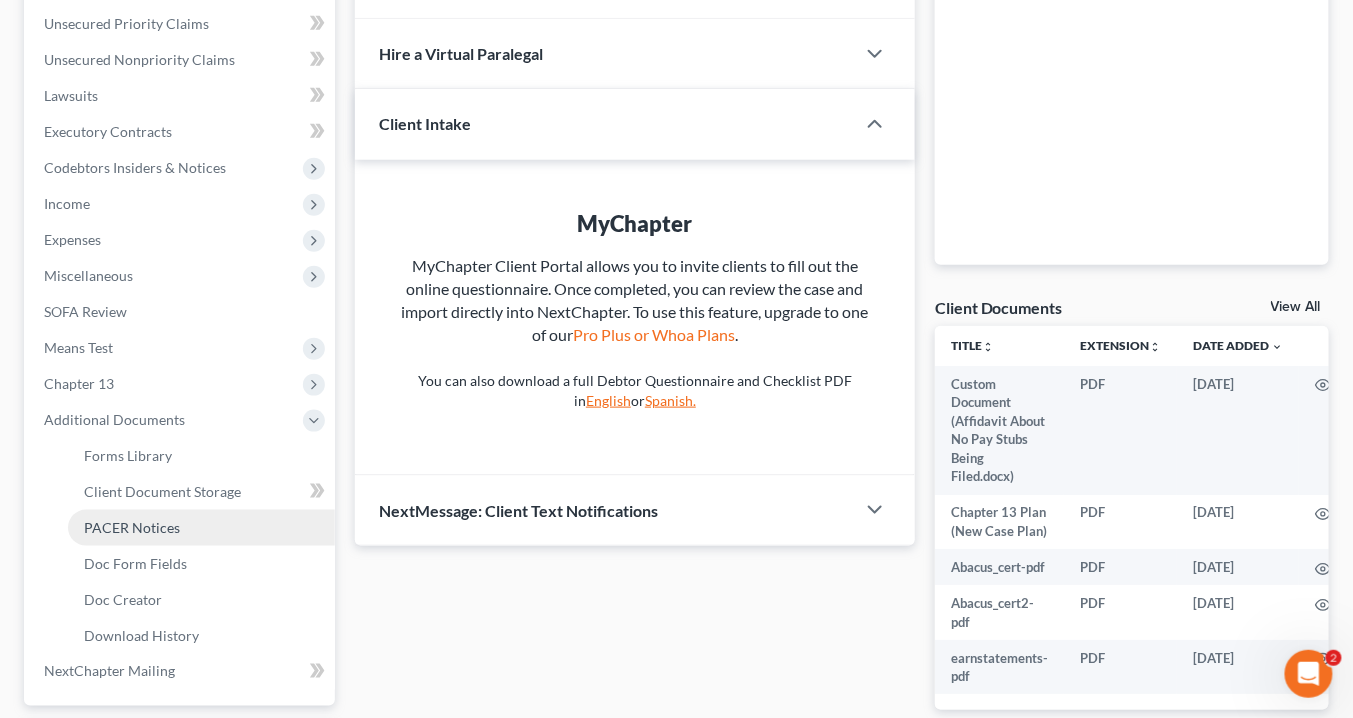 scroll, scrollTop: 480, scrollLeft: 0, axis: vertical 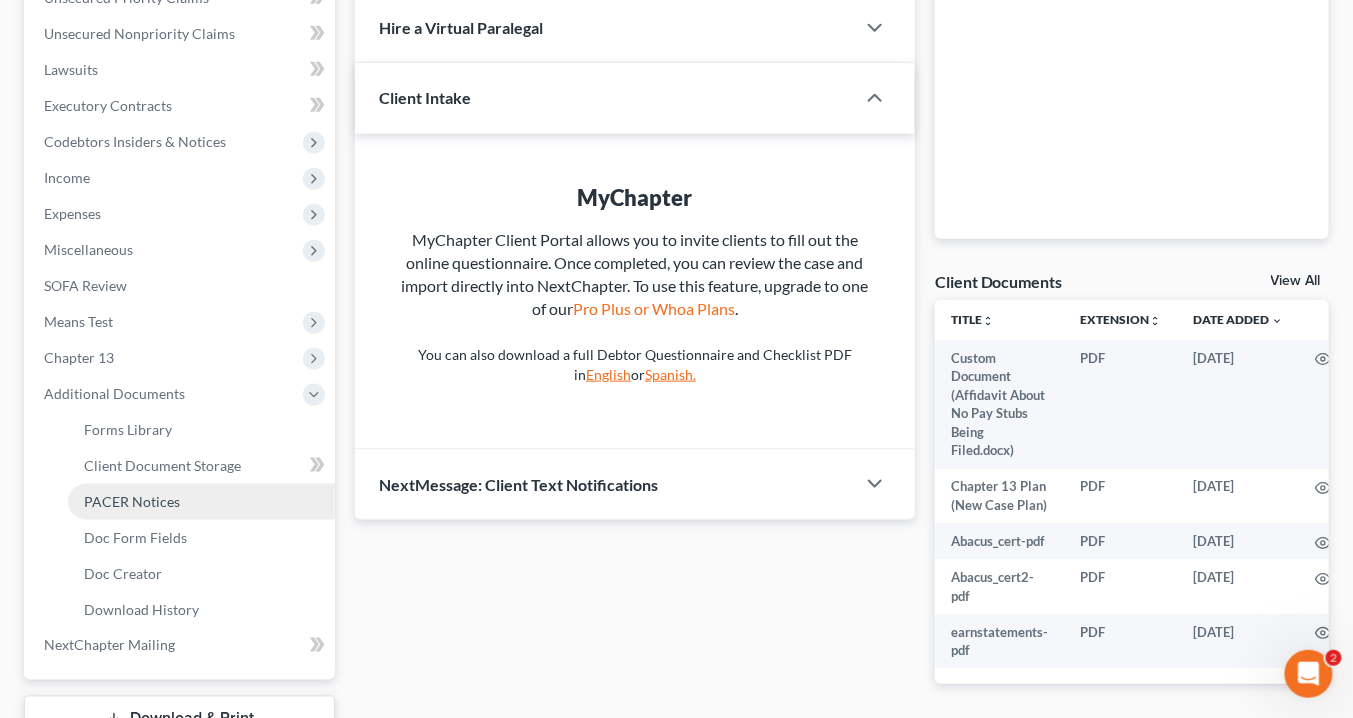 click on "PACER Notices" at bounding box center [132, 501] 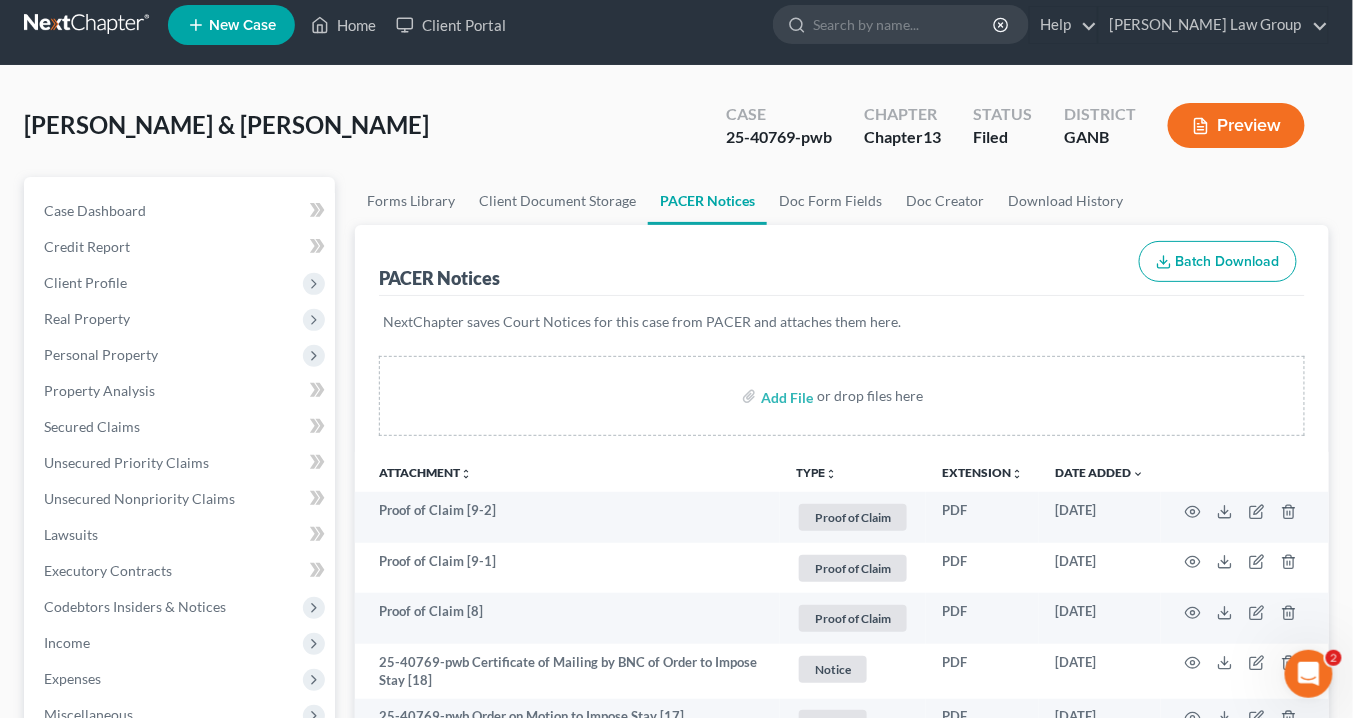 scroll, scrollTop: 0, scrollLeft: 0, axis: both 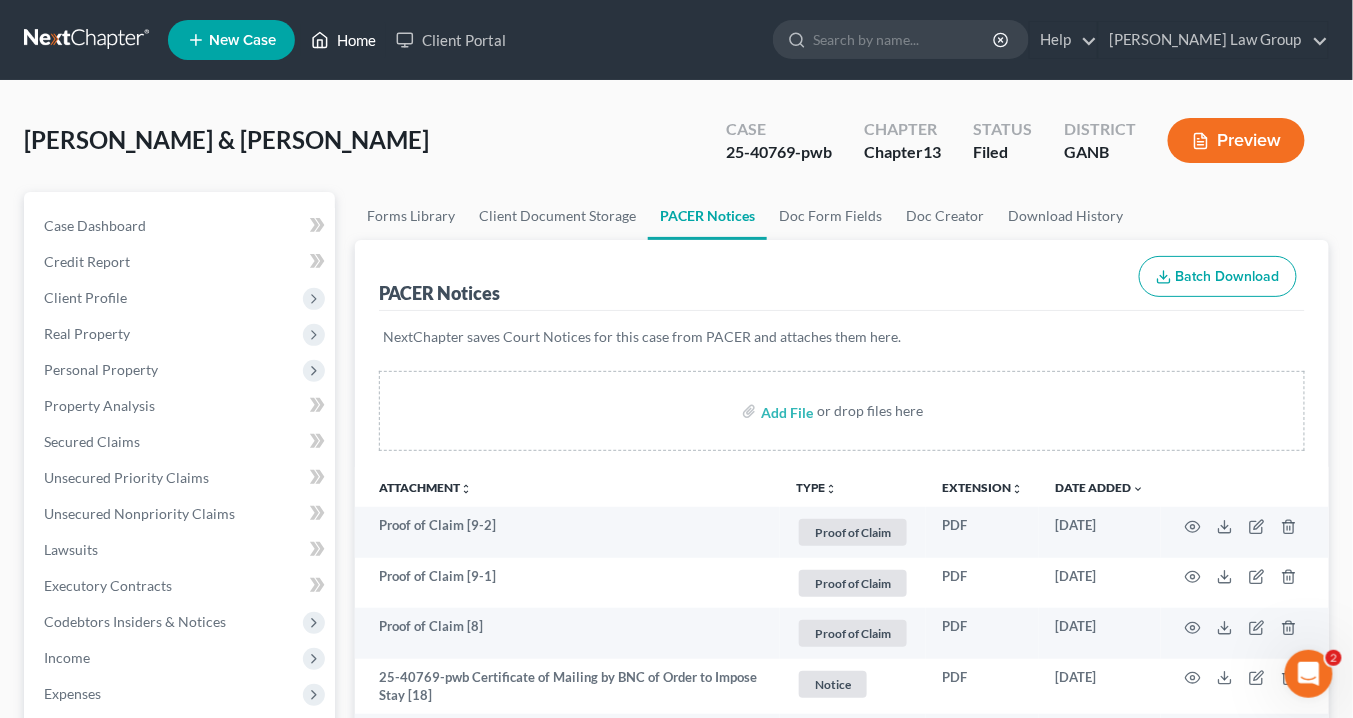 click on "Home" at bounding box center [343, 40] 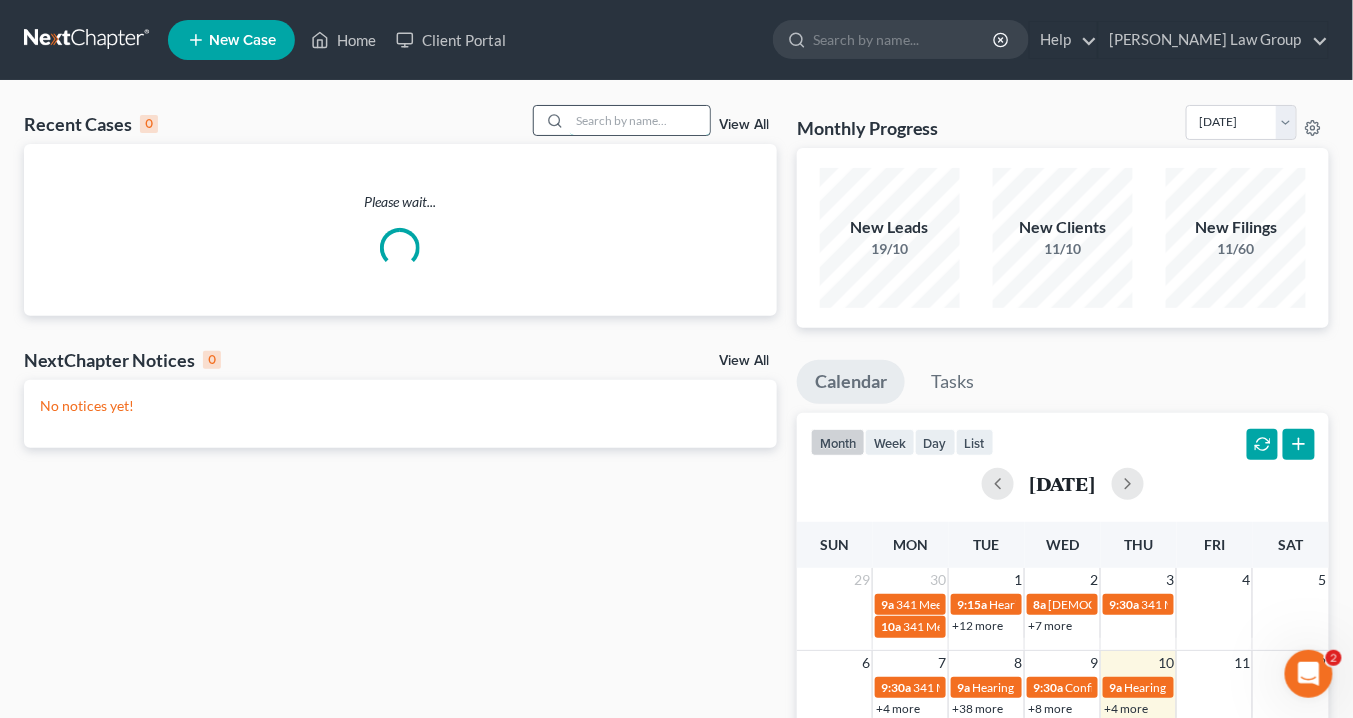 drag, startPoint x: 591, startPoint y: 113, endPoint x: 592, endPoint y: 124, distance: 11.045361 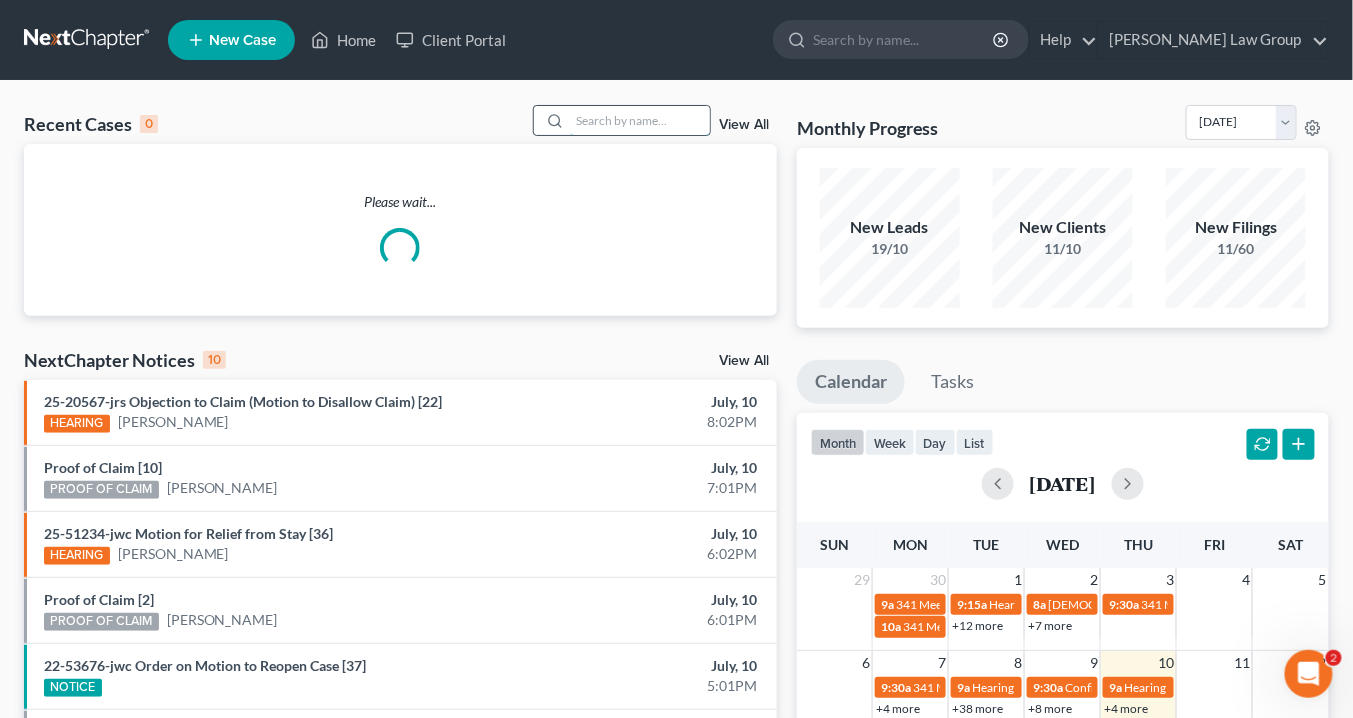 click at bounding box center (640, 120) 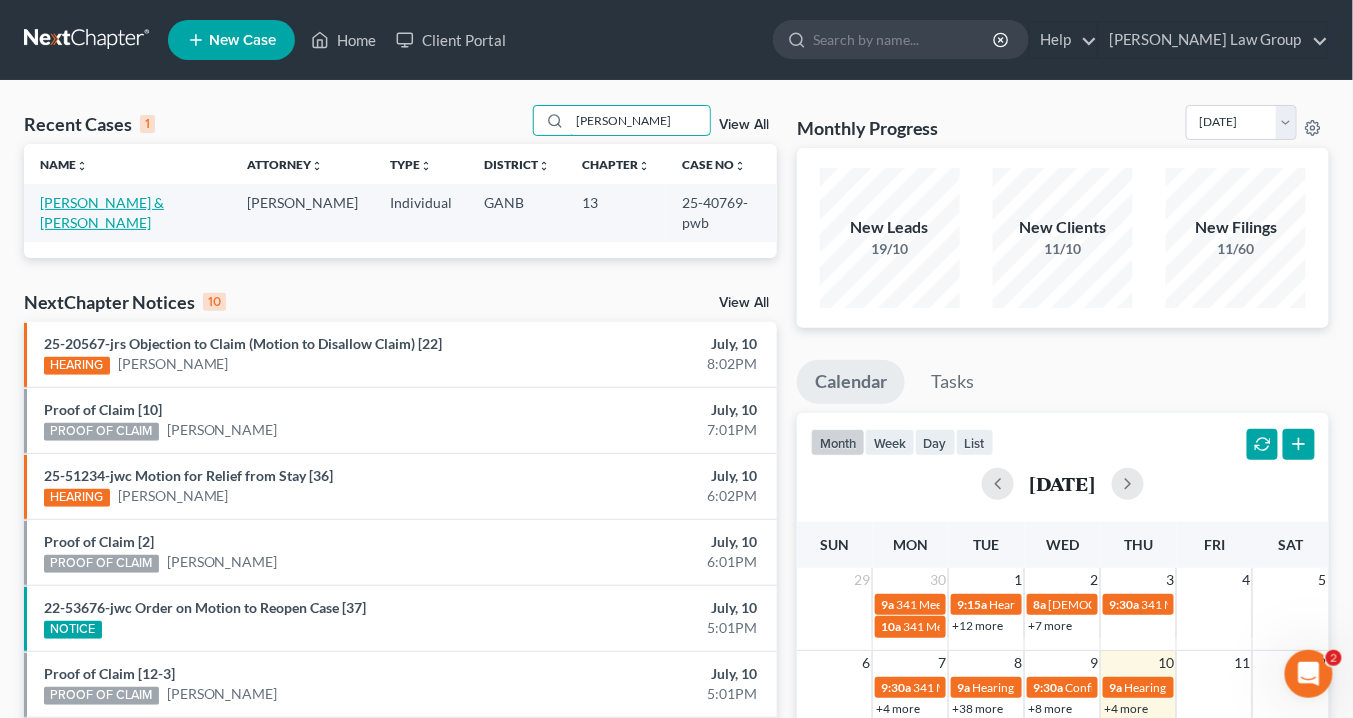 type on "[PERSON_NAME]" 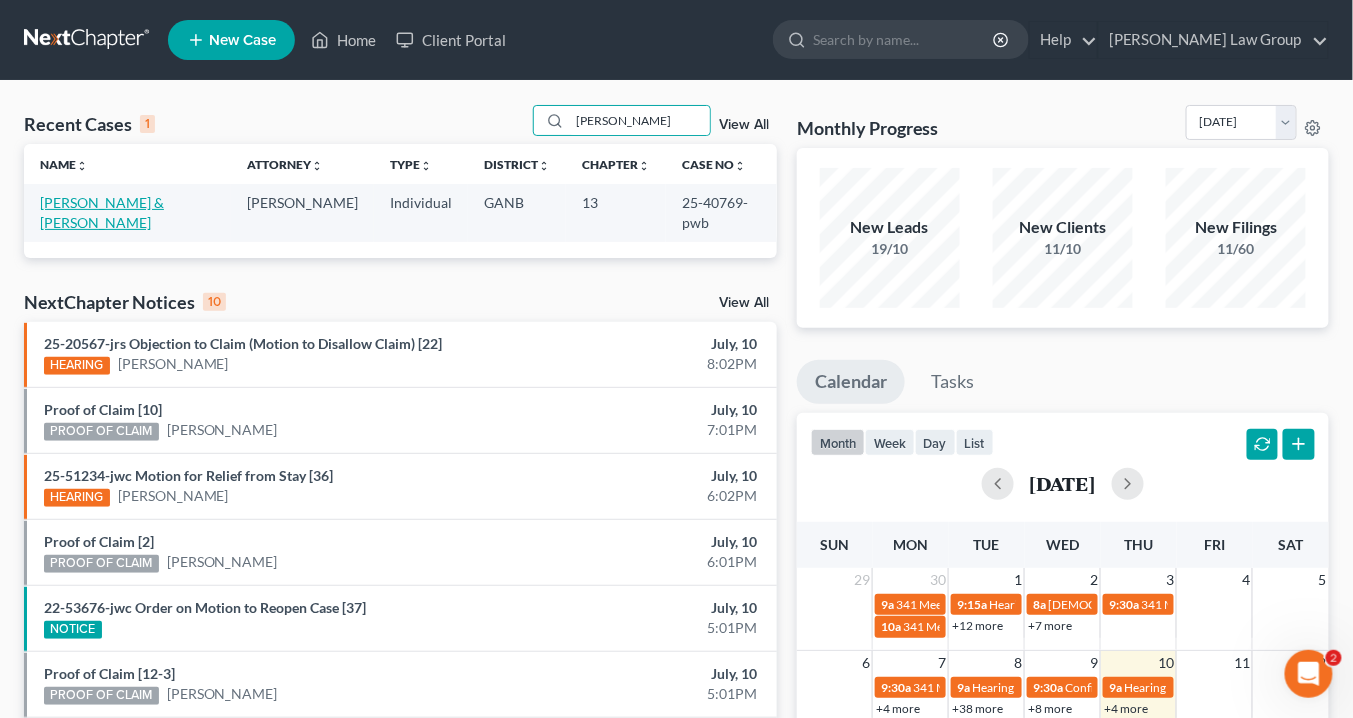 click on "[PERSON_NAME] & [PERSON_NAME]" at bounding box center (102, 212) 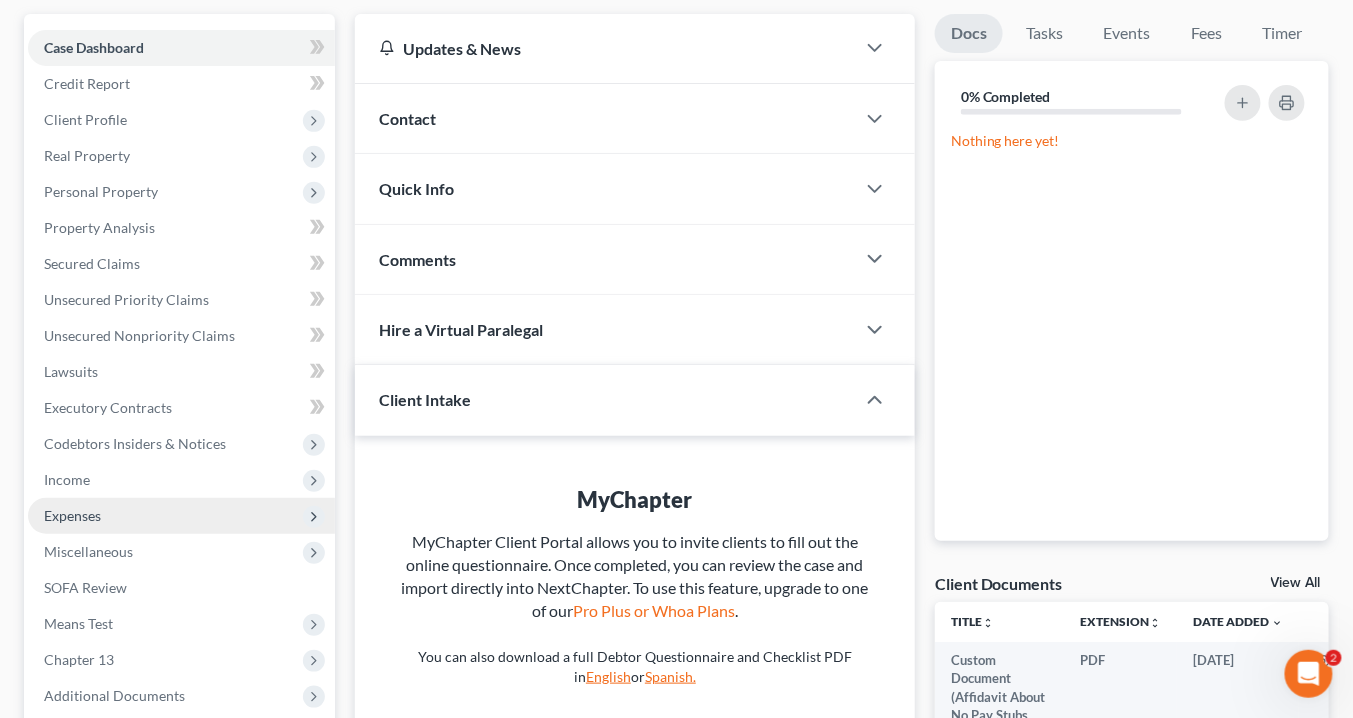 scroll, scrollTop: 80, scrollLeft: 0, axis: vertical 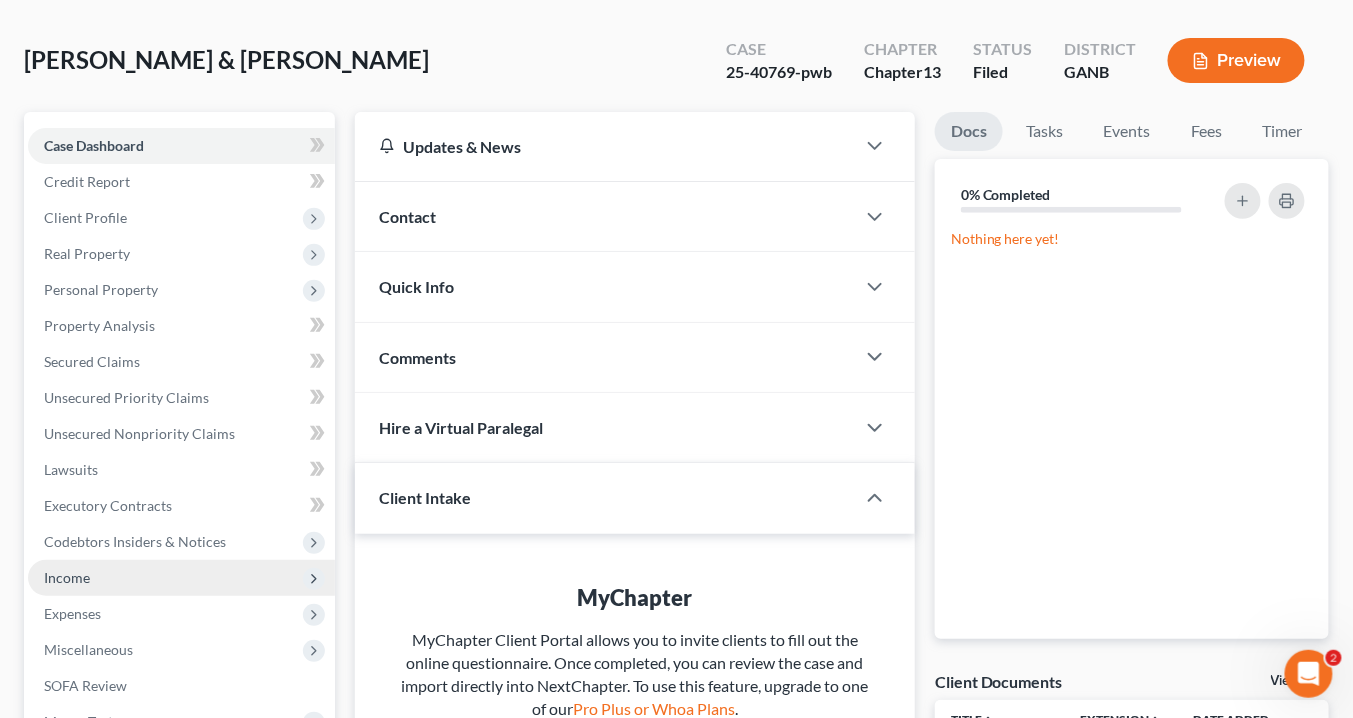 click on "Income" at bounding box center (67, 577) 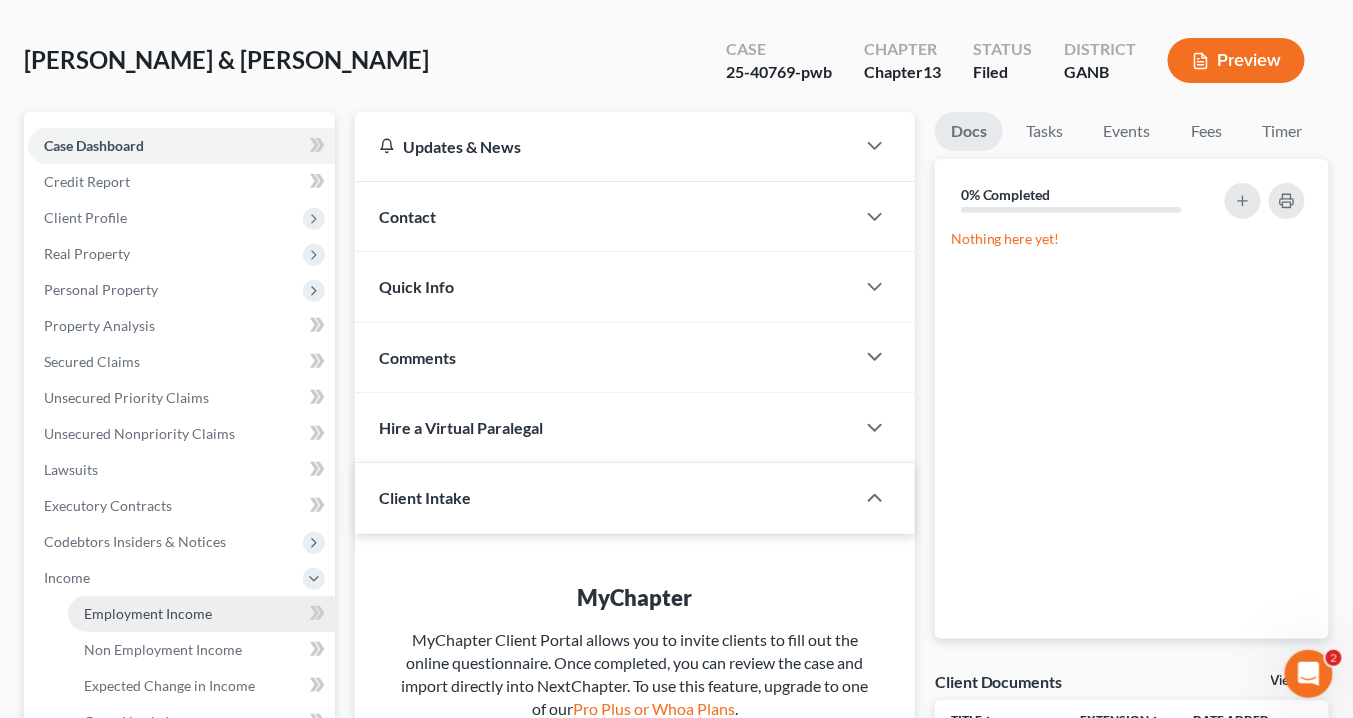 click on "Employment Income" at bounding box center (148, 613) 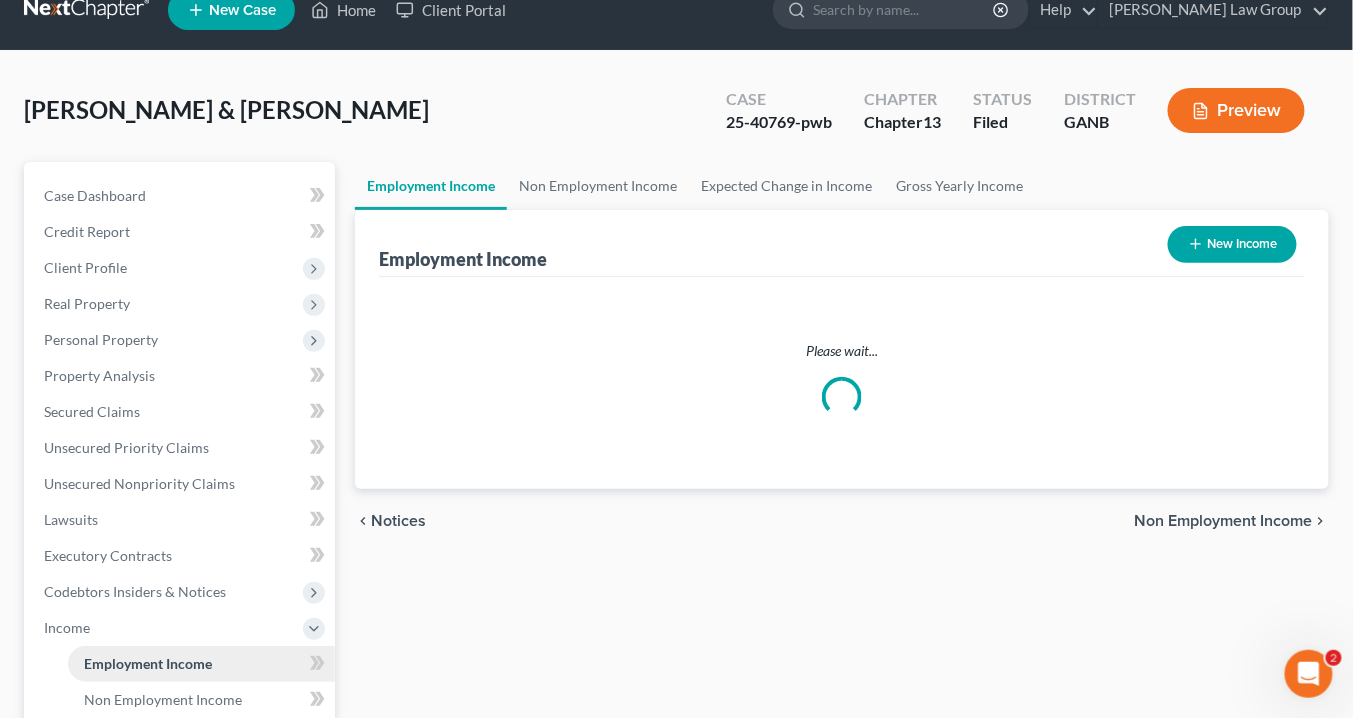 scroll, scrollTop: 0, scrollLeft: 0, axis: both 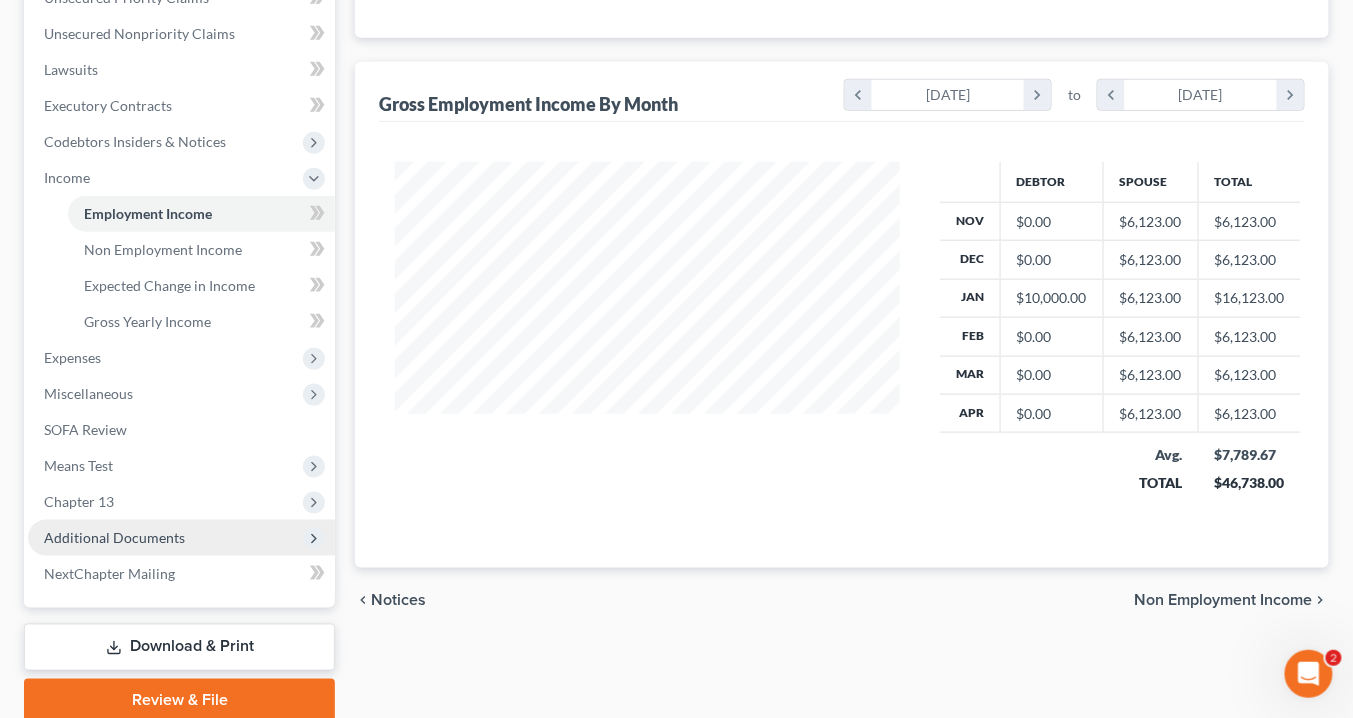 click on "Additional Documents" at bounding box center [114, 537] 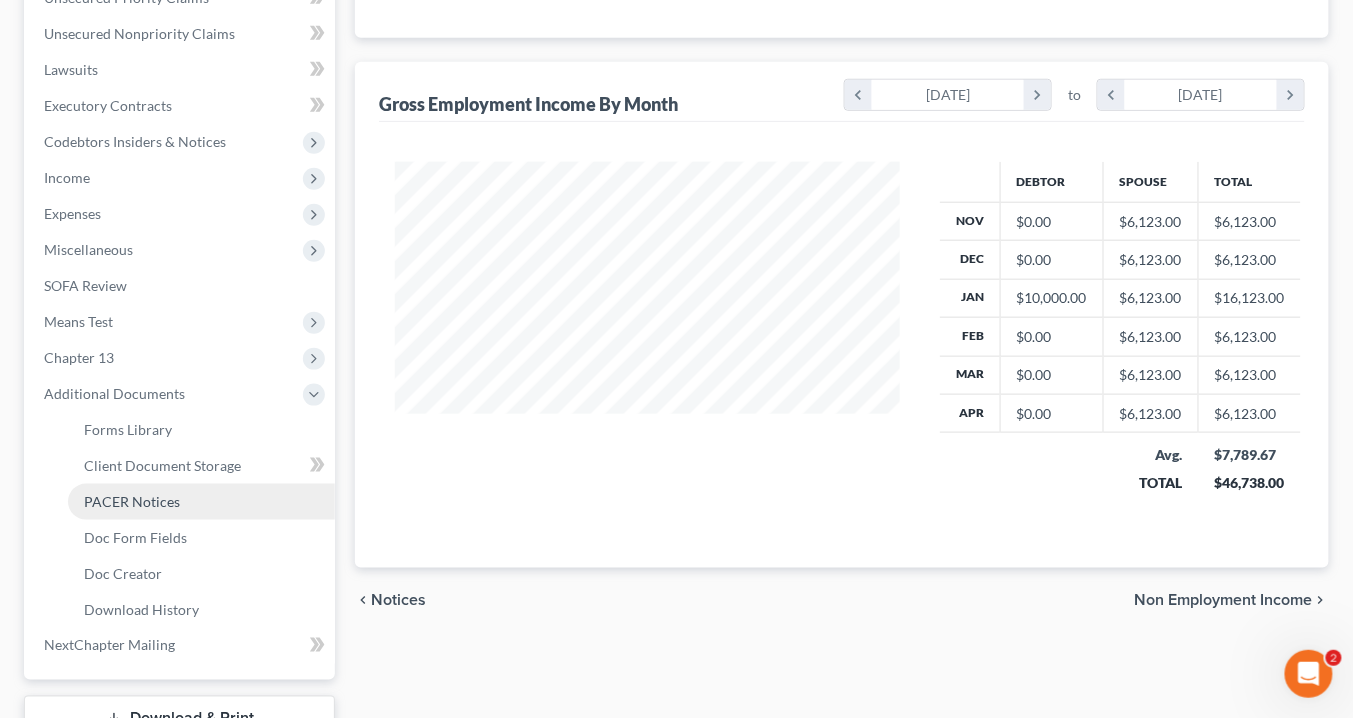 click on "PACER Notices" at bounding box center (132, 501) 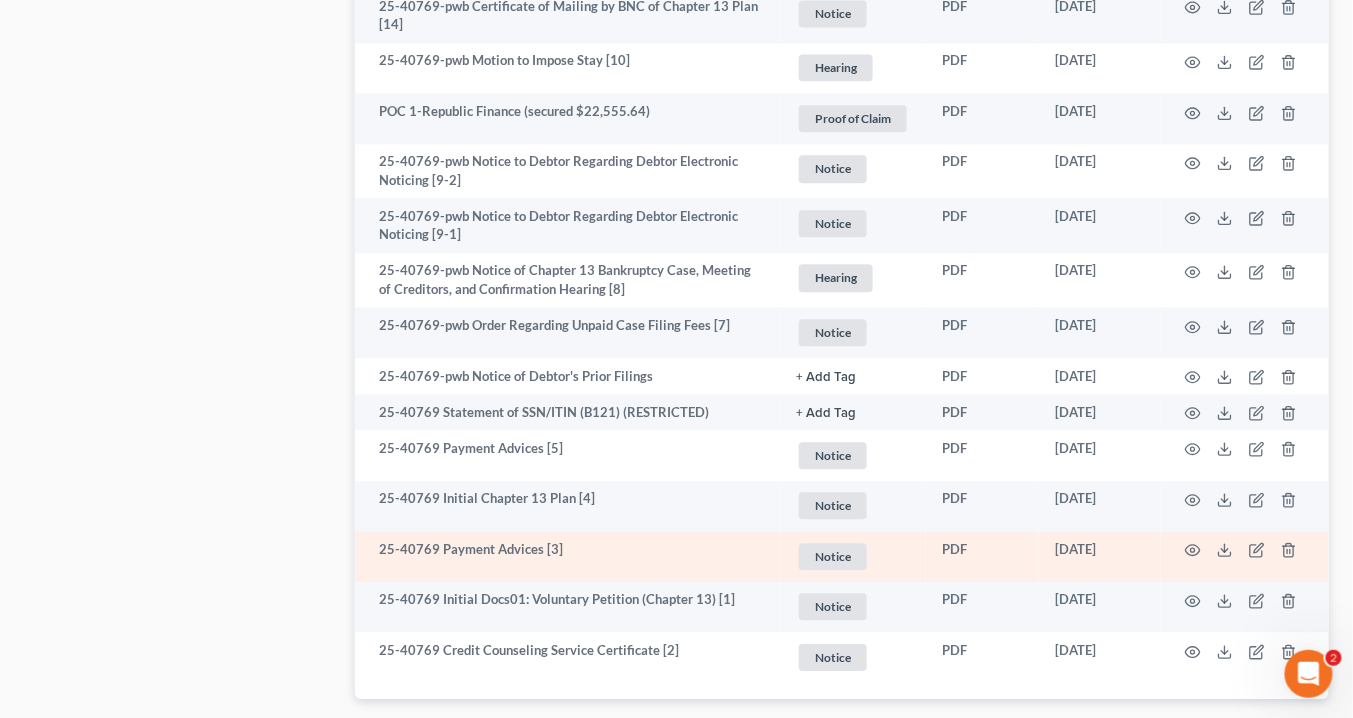 scroll, scrollTop: 1360, scrollLeft: 0, axis: vertical 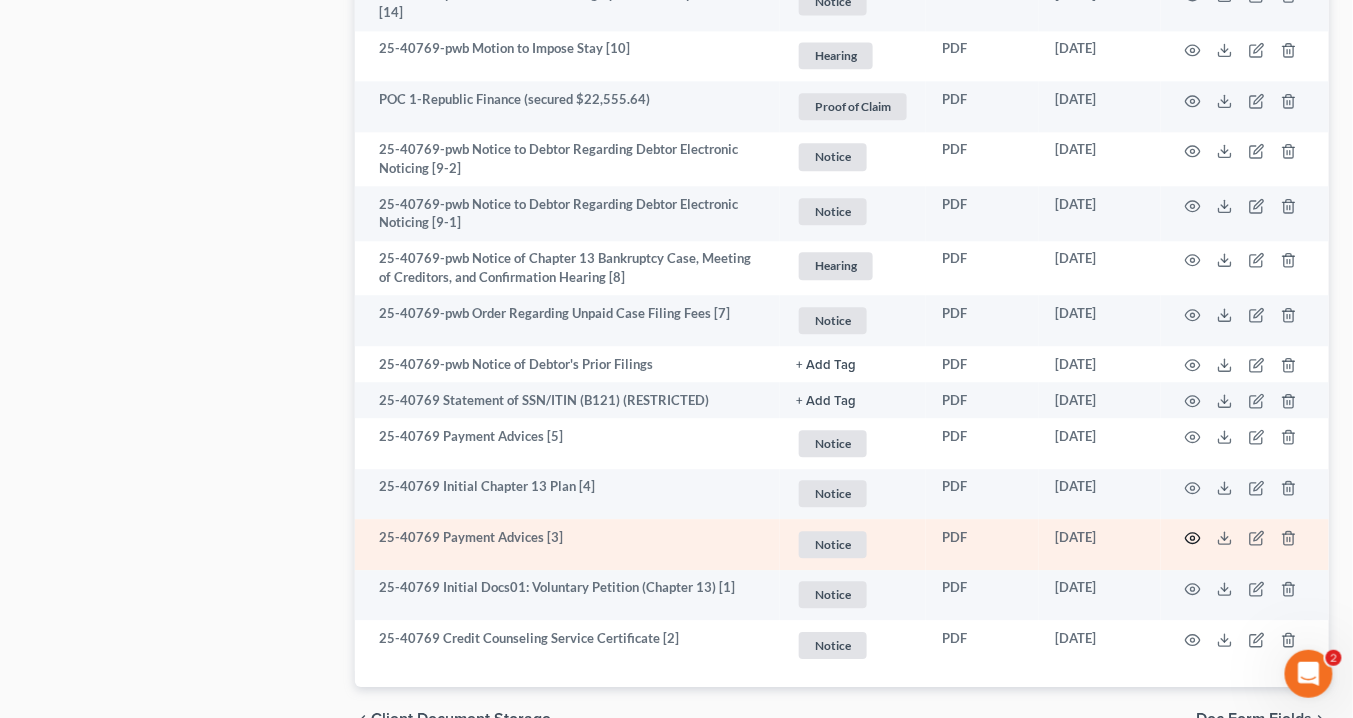 click 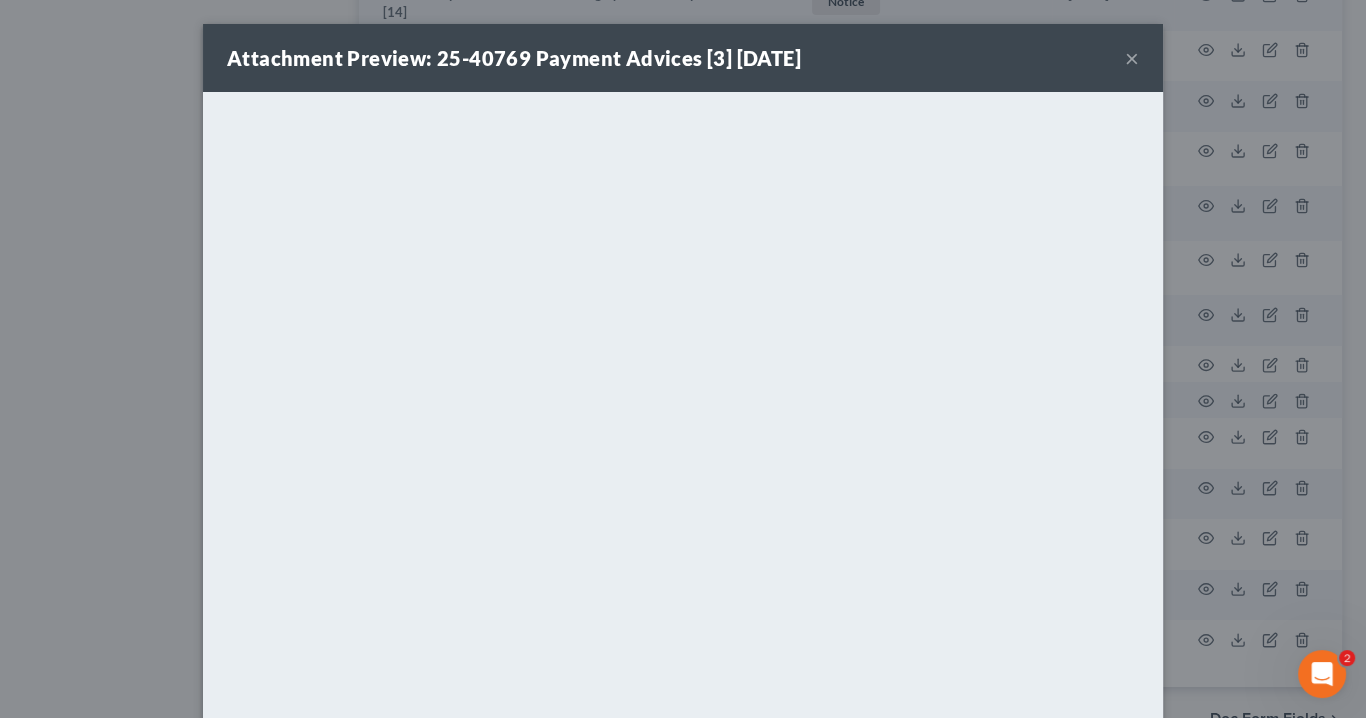 click on "×" at bounding box center (1132, 58) 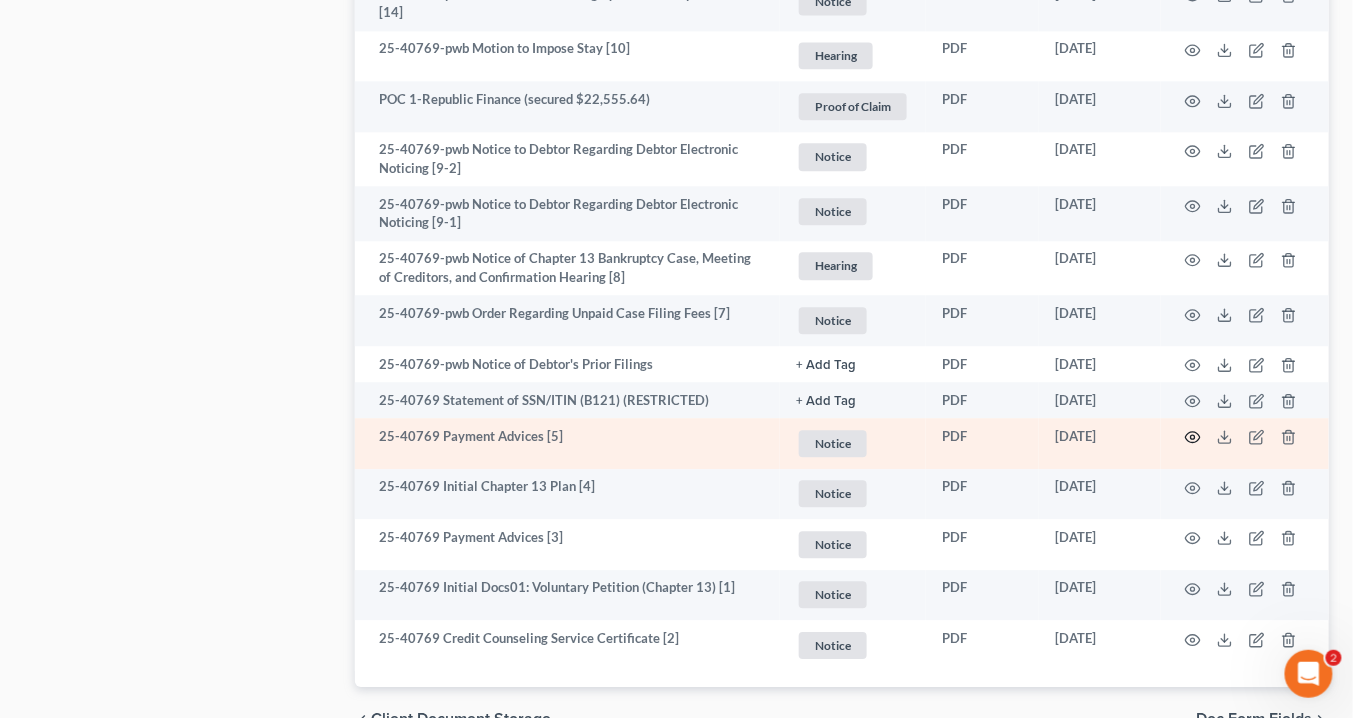 click 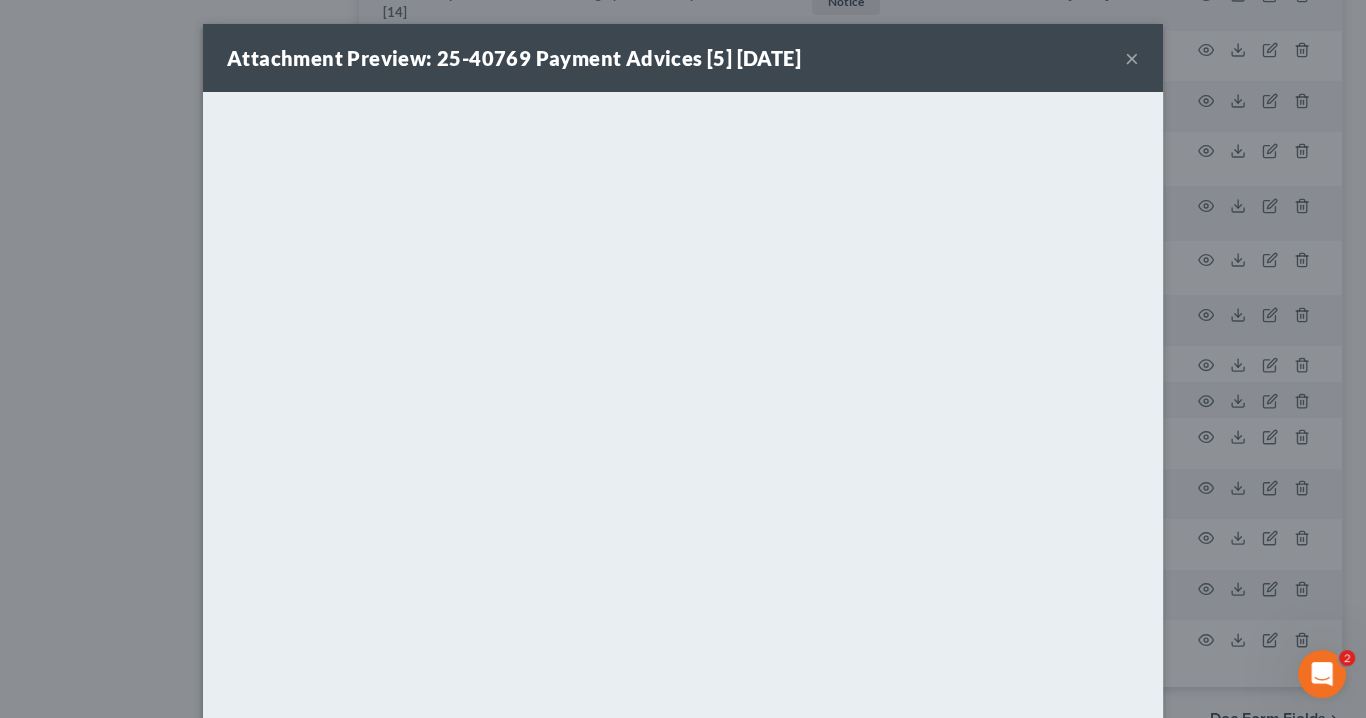click on "×" at bounding box center [1132, 58] 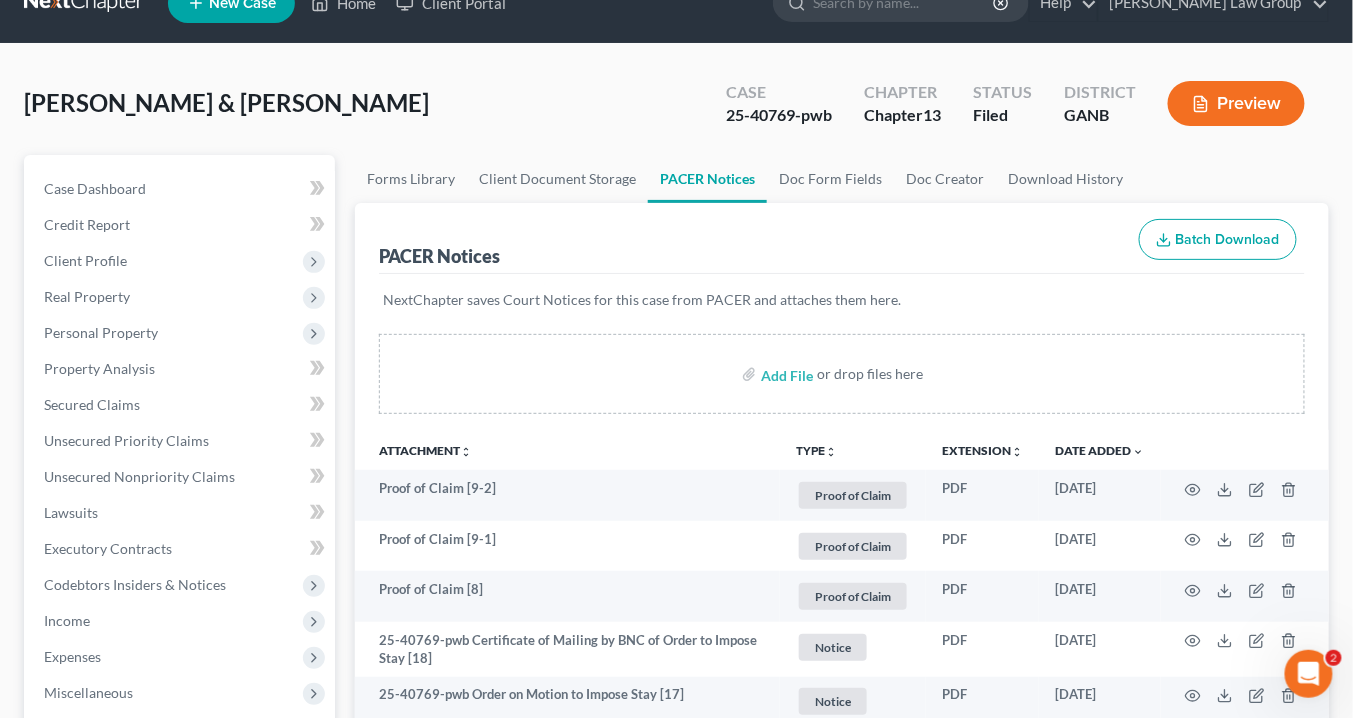 scroll, scrollTop: 0, scrollLeft: 0, axis: both 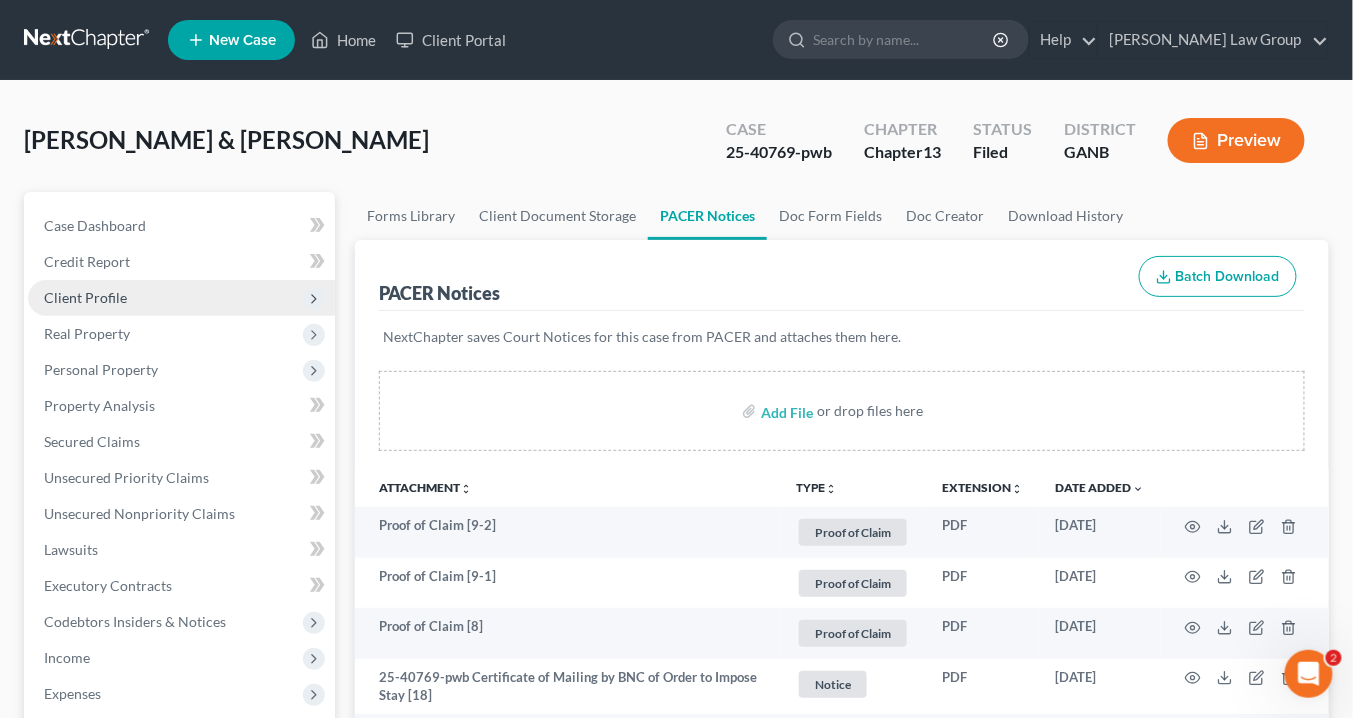 click on "Client Profile" at bounding box center (85, 297) 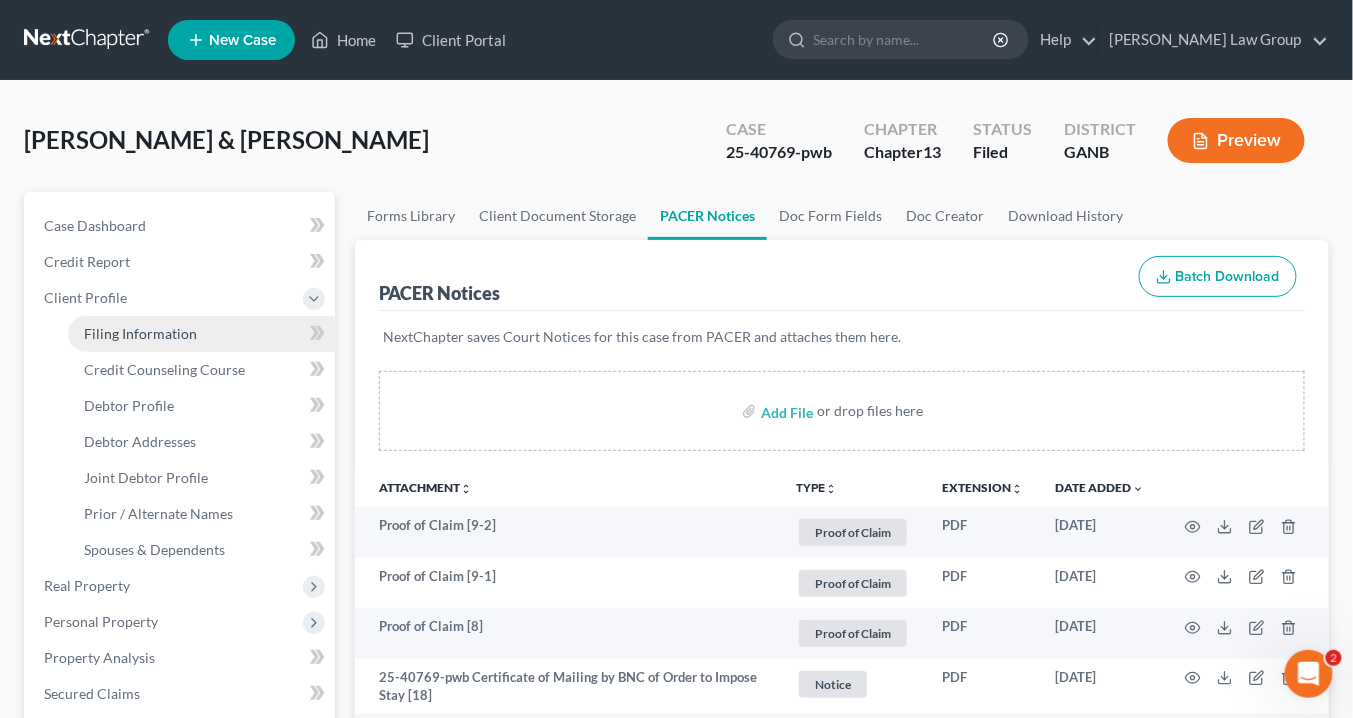 click on "Filing Information" at bounding box center [140, 333] 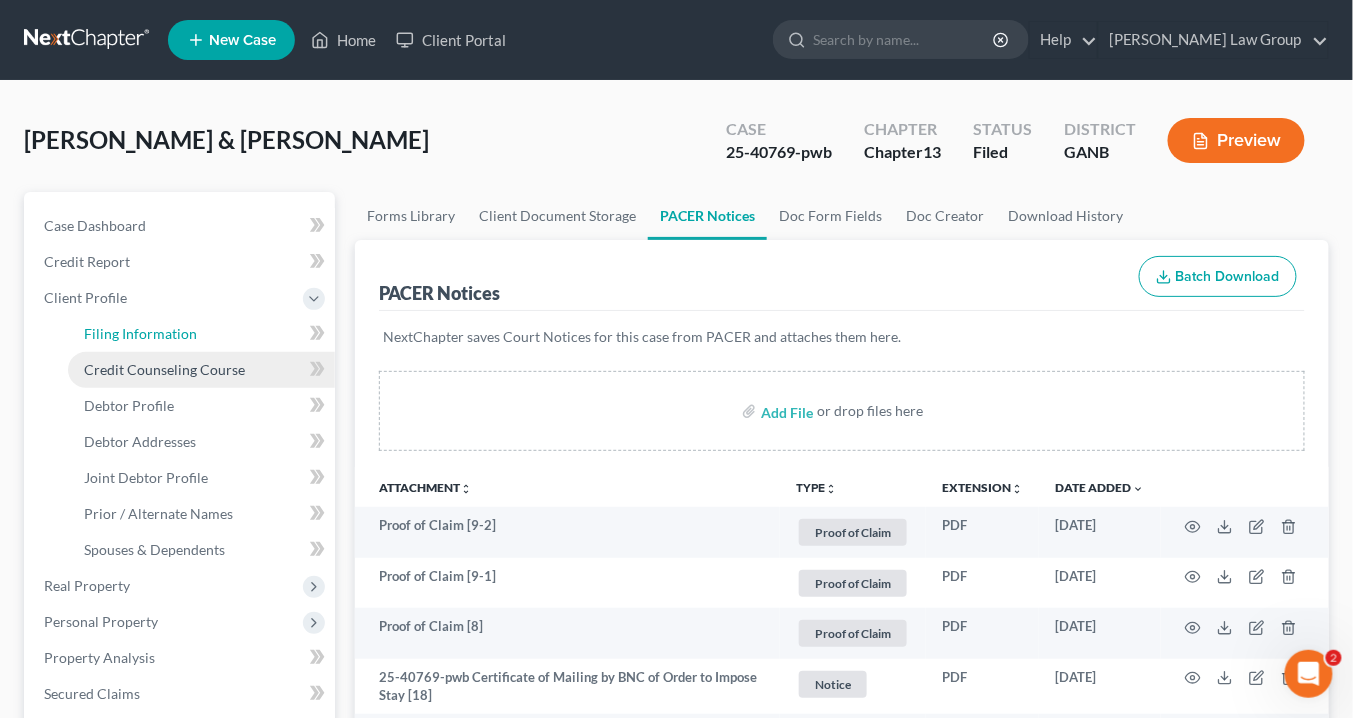 select on "1" 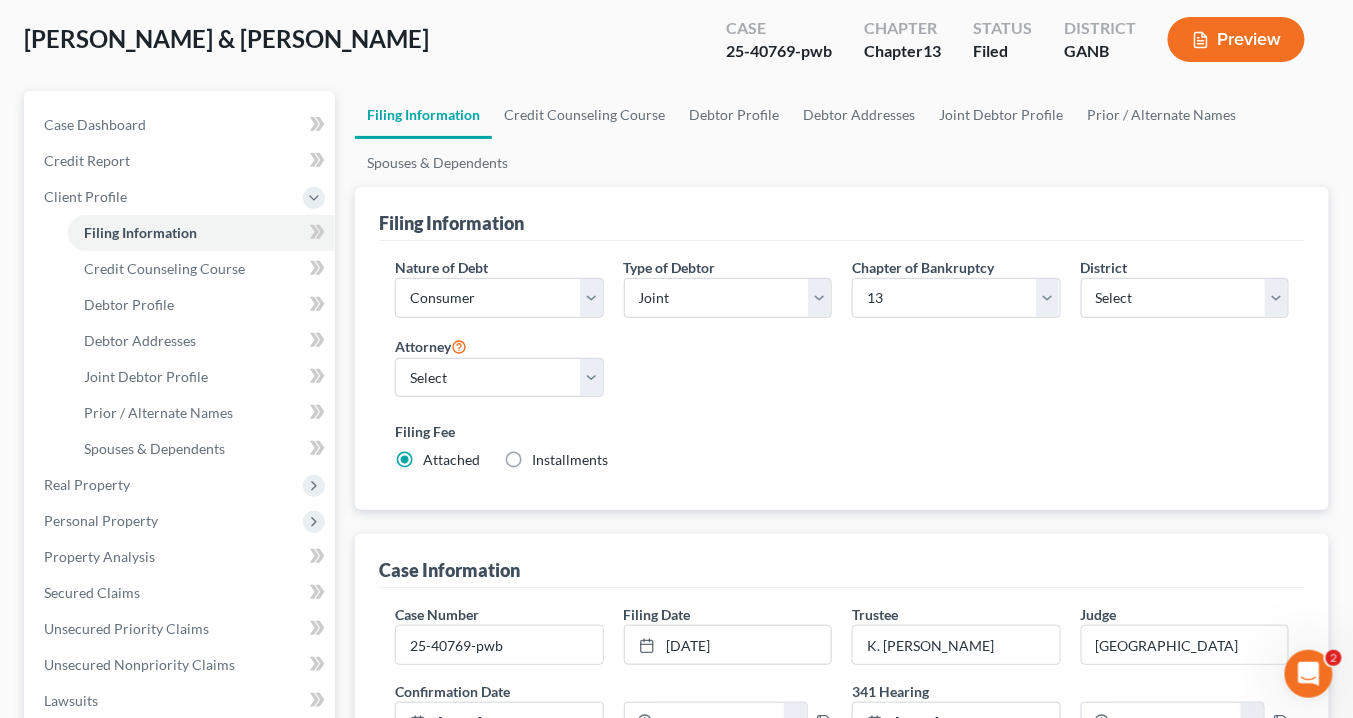 scroll, scrollTop: 0, scrollLeft: 0, axis: both 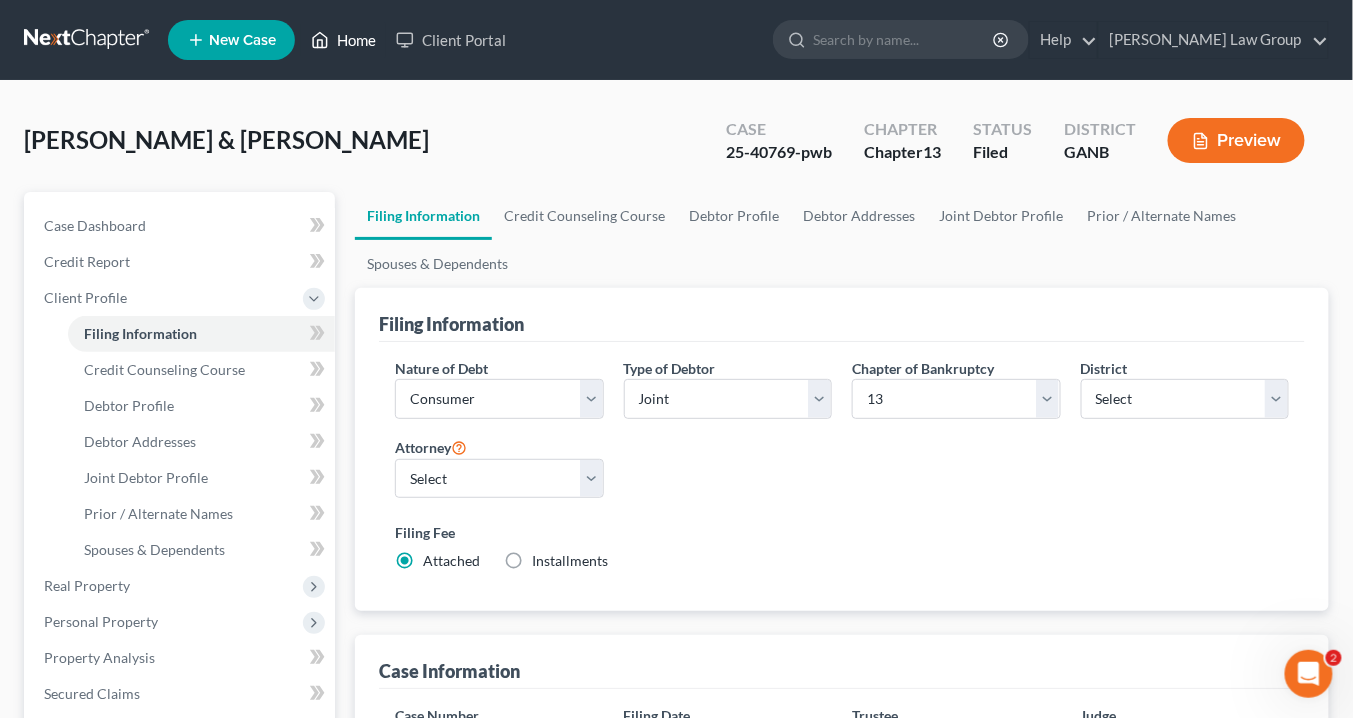 click on "Home" at bounding box center (343, 40) 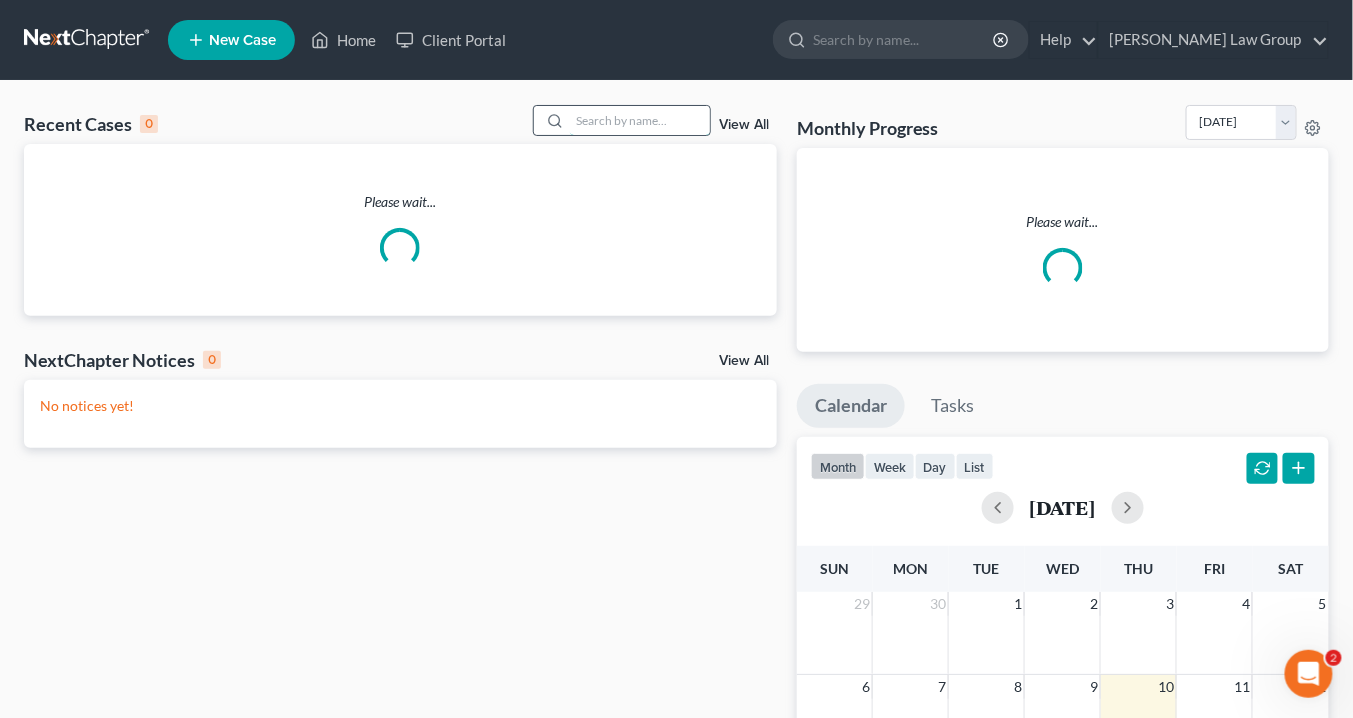 click at bounding box center [640, 120] 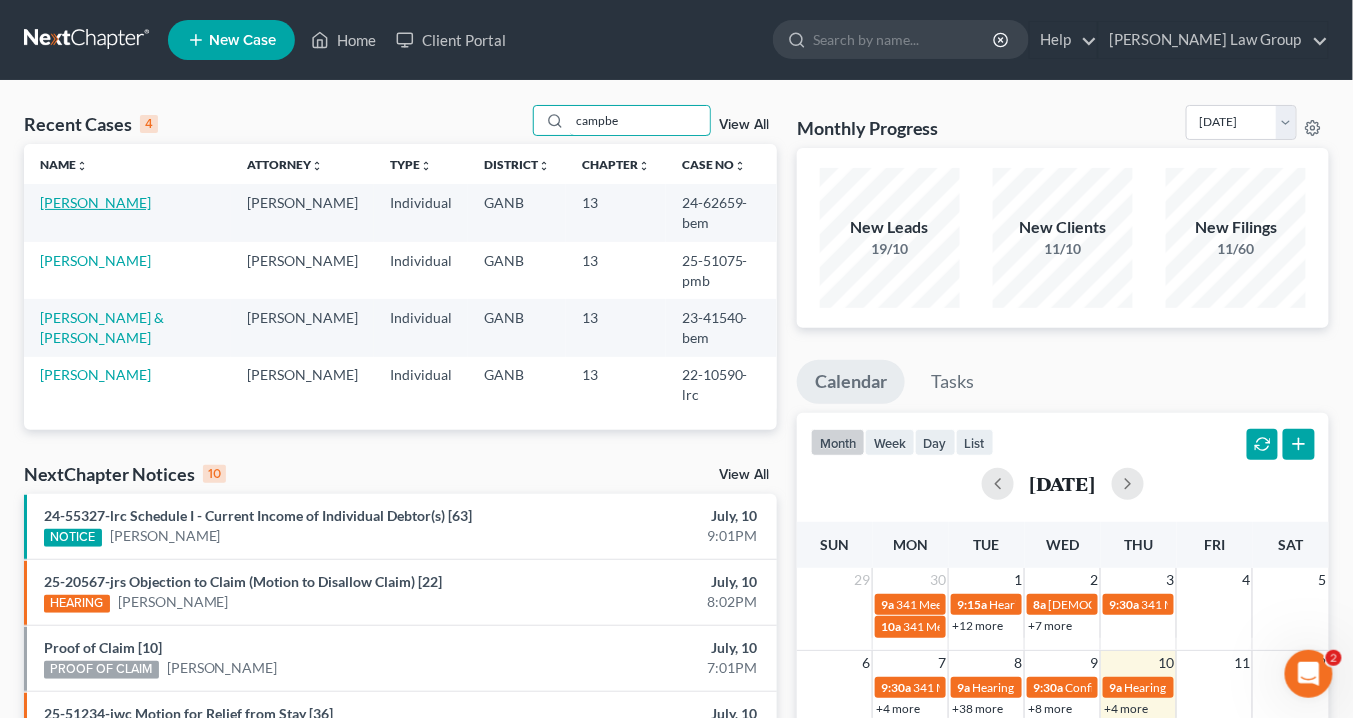 type on "campbe" 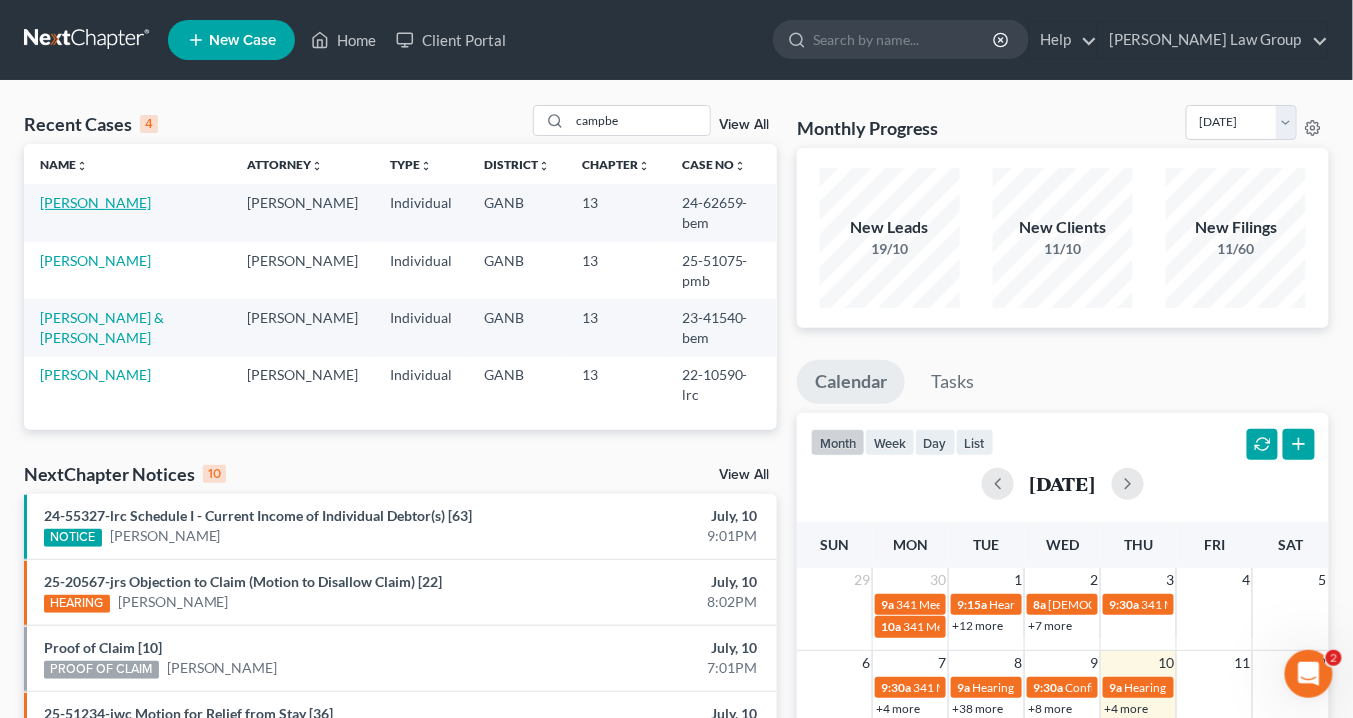 click on "[PERSON_NAME]" at bounding box center [95, 202] 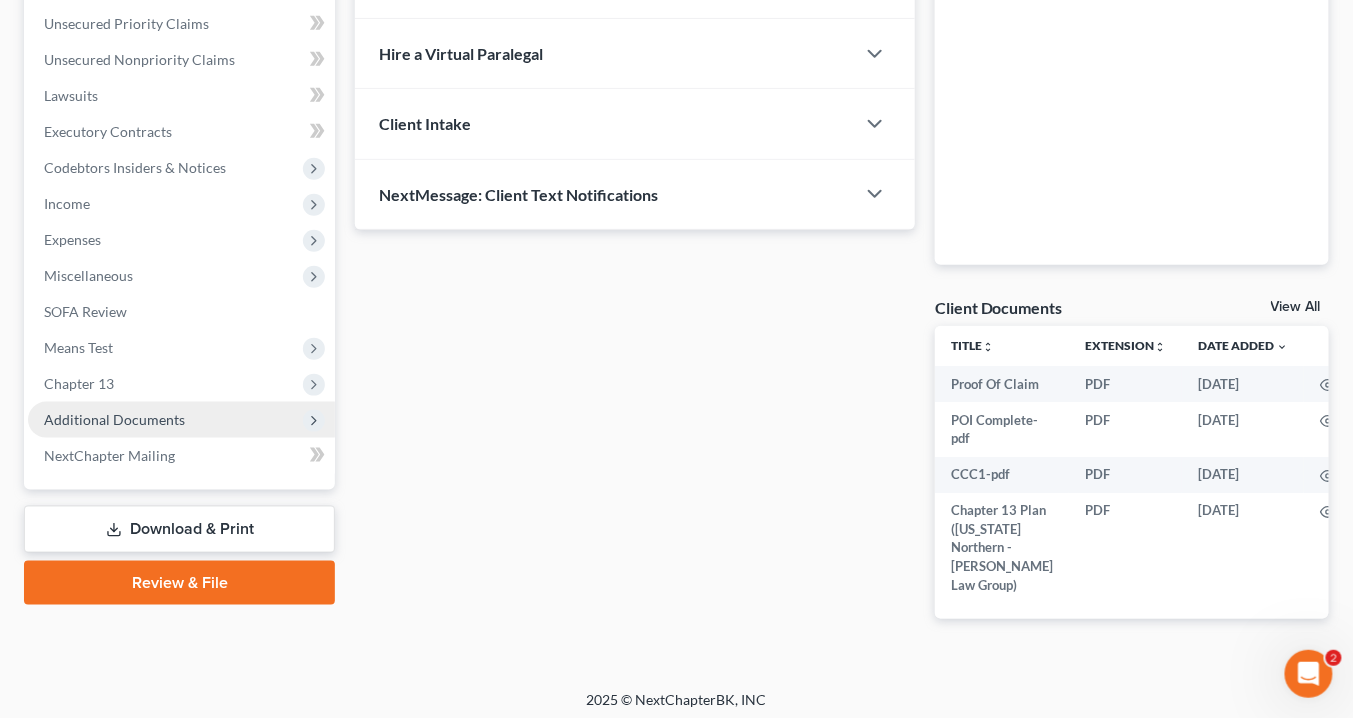 scroll, scrollTop: 498, scrollLeft: 0, axis: vertical 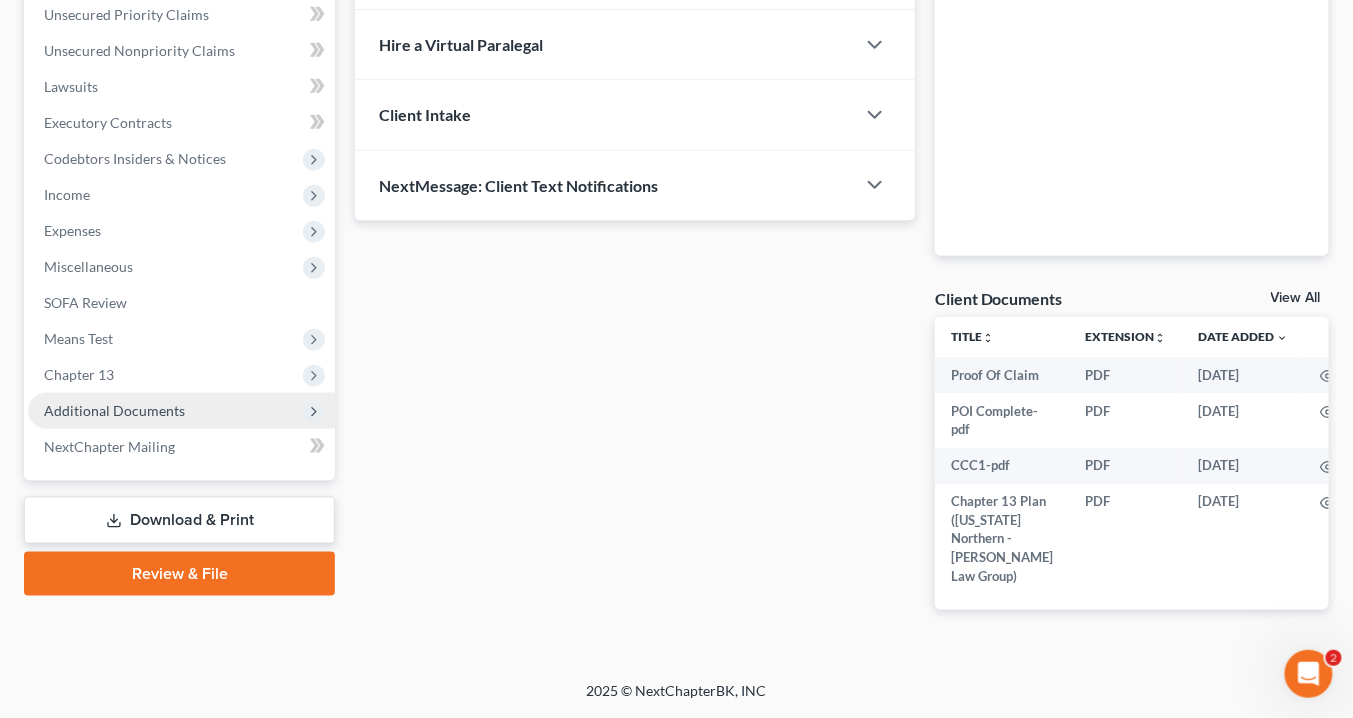 click on "Additional Documents" at bounding box center [114, 410] 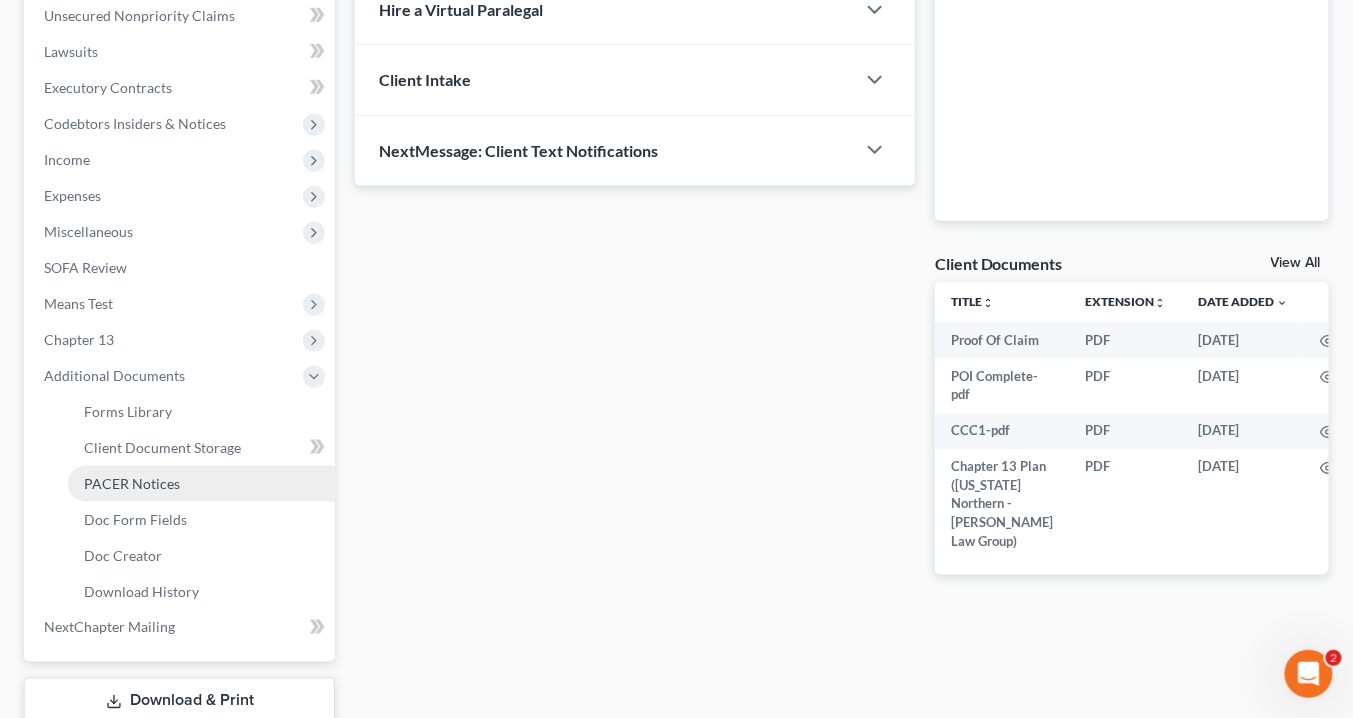 click on "PACER Notices" at bounding box center [132, 483] 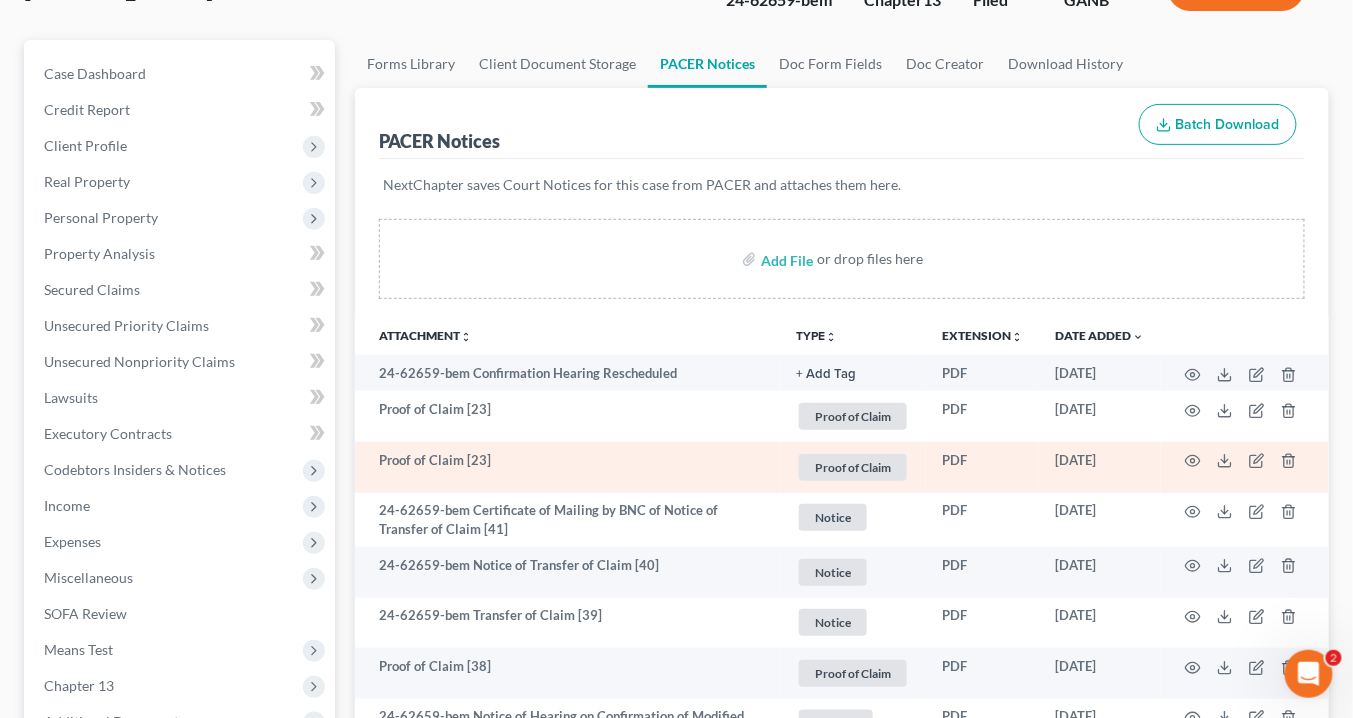scroll, scrollTop: 0, scrollLeft: 0, axis: both 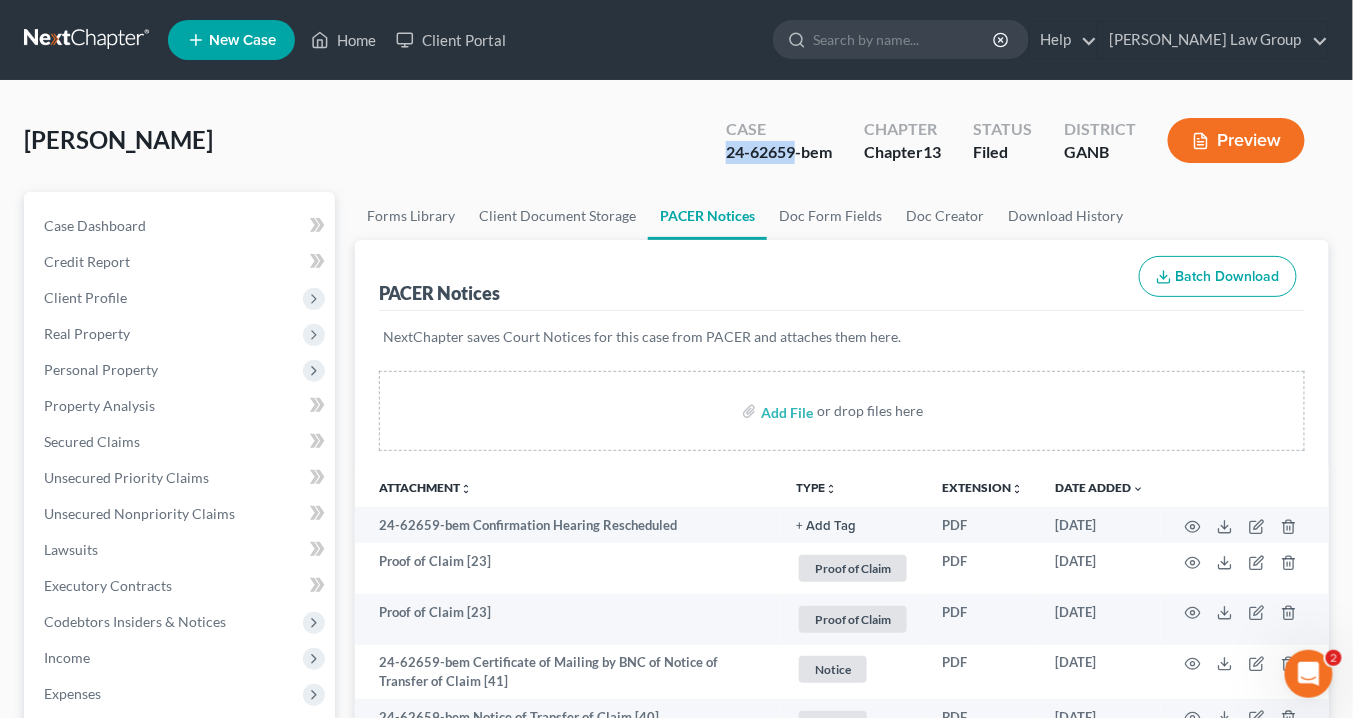 drag, startPoint x: 795, startPoint y: 149, endPoint x: 722, endPoint y: 151, distance: 73.02739 